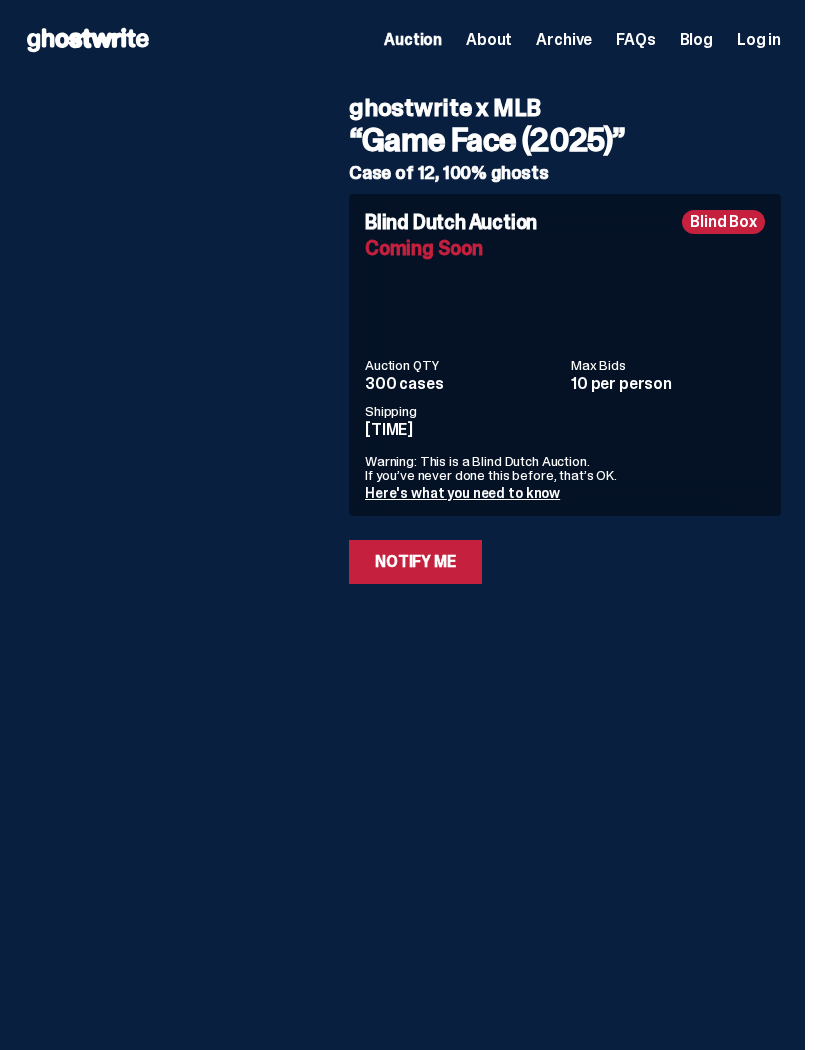 scroll, scrollTop: 0, scrollLeft: 0, axis: both 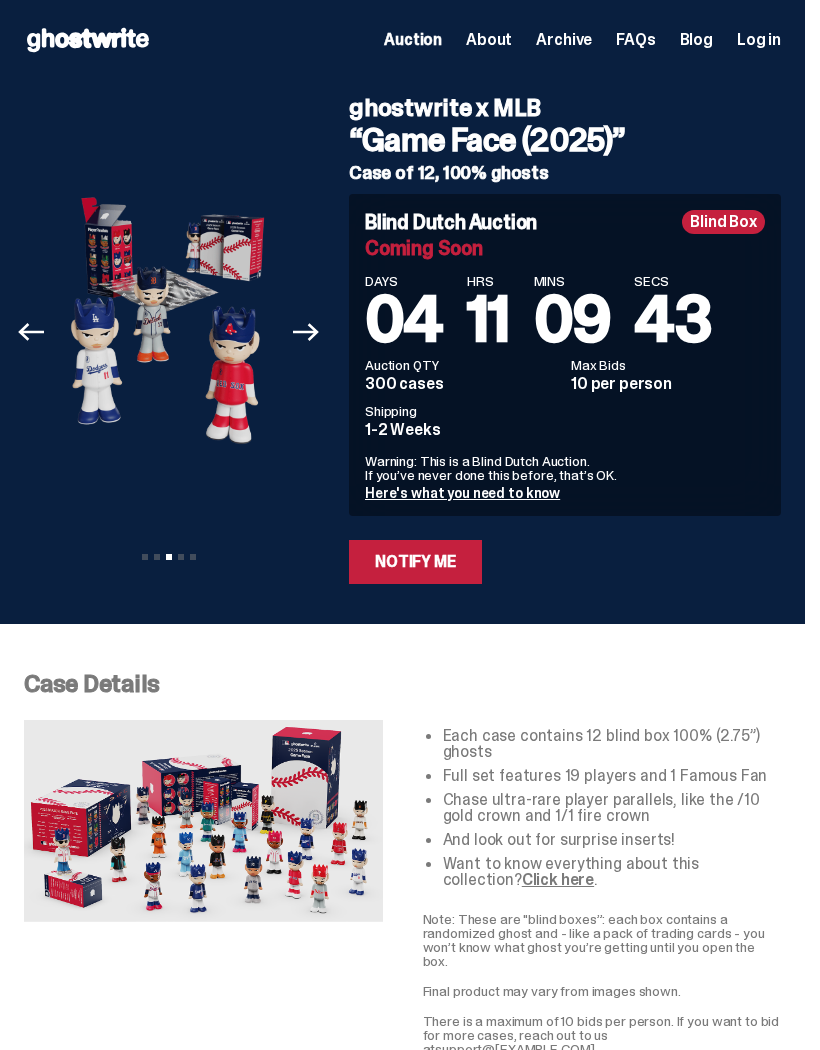 click on "Here's what you need to know" at bounding box center (462, 493) 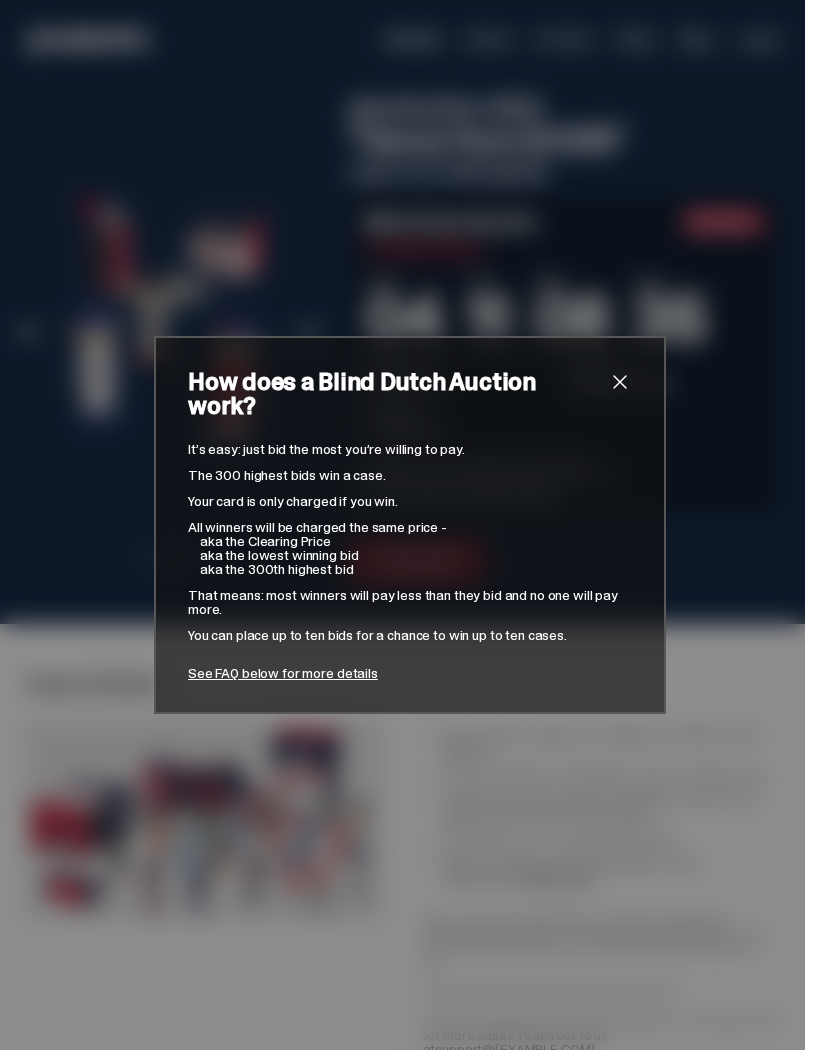click on "See FAQ below for more details" at bounding box center [283, 673] 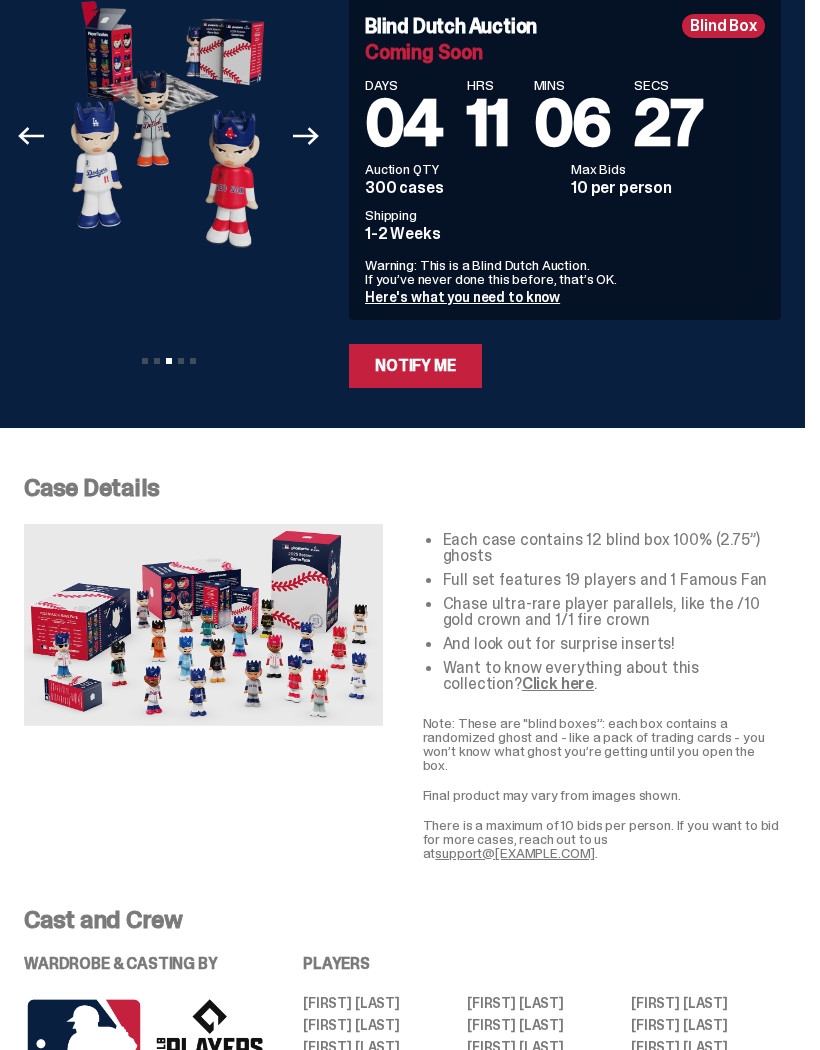 scroll, scrollTop: 0, scrollLeft: 0, axis: both 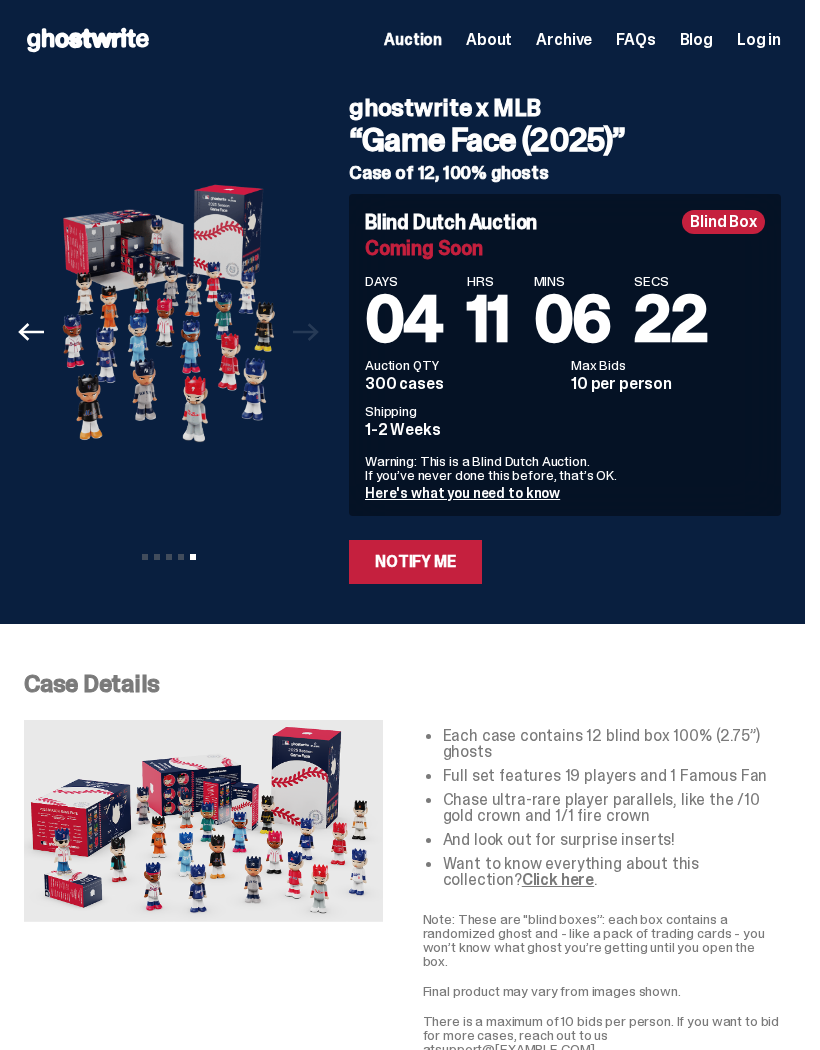 click on "FAQs" at bounding box center [635, 40] 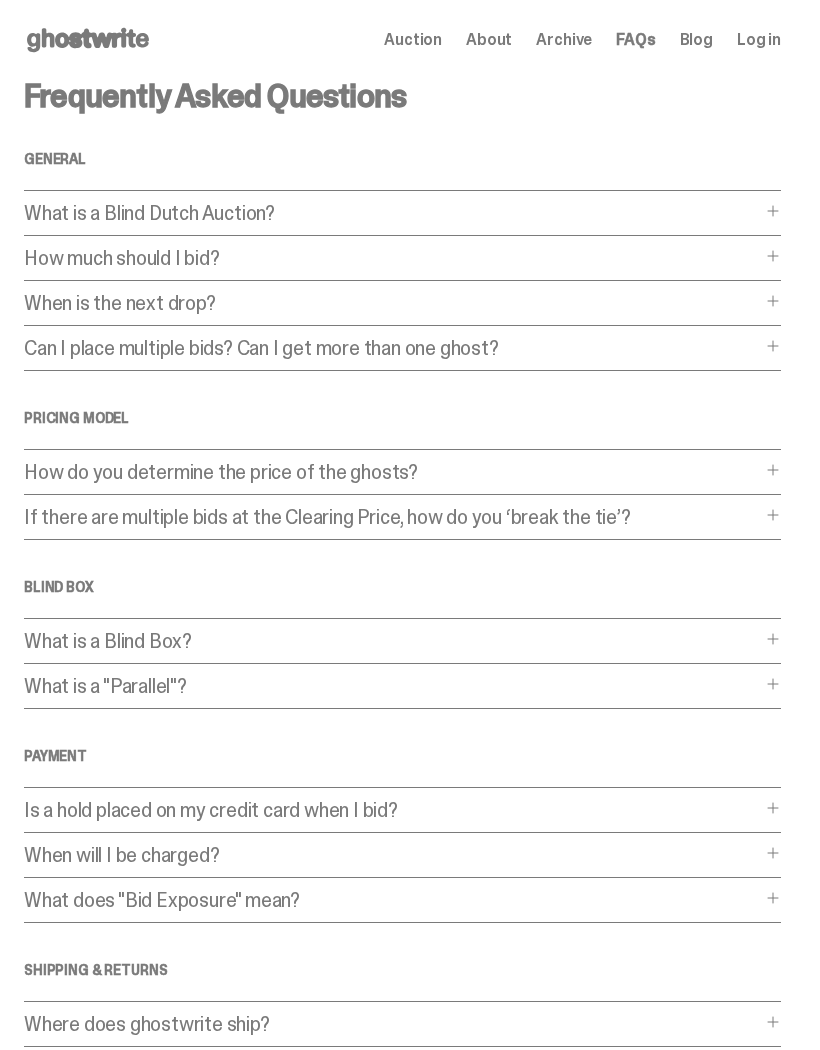 click on "How much should I bid?" at bounding box center [392, 258] 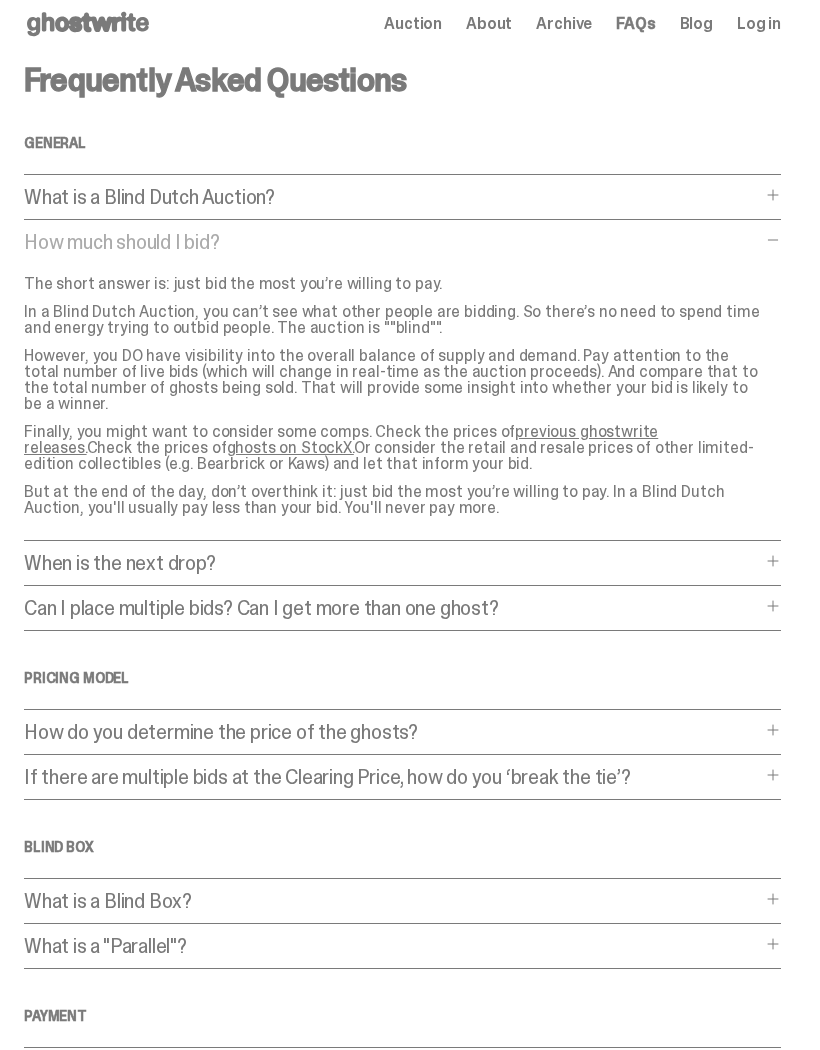 scroll, scrollTop: 14, scrollLeft: 0, axis: vertical 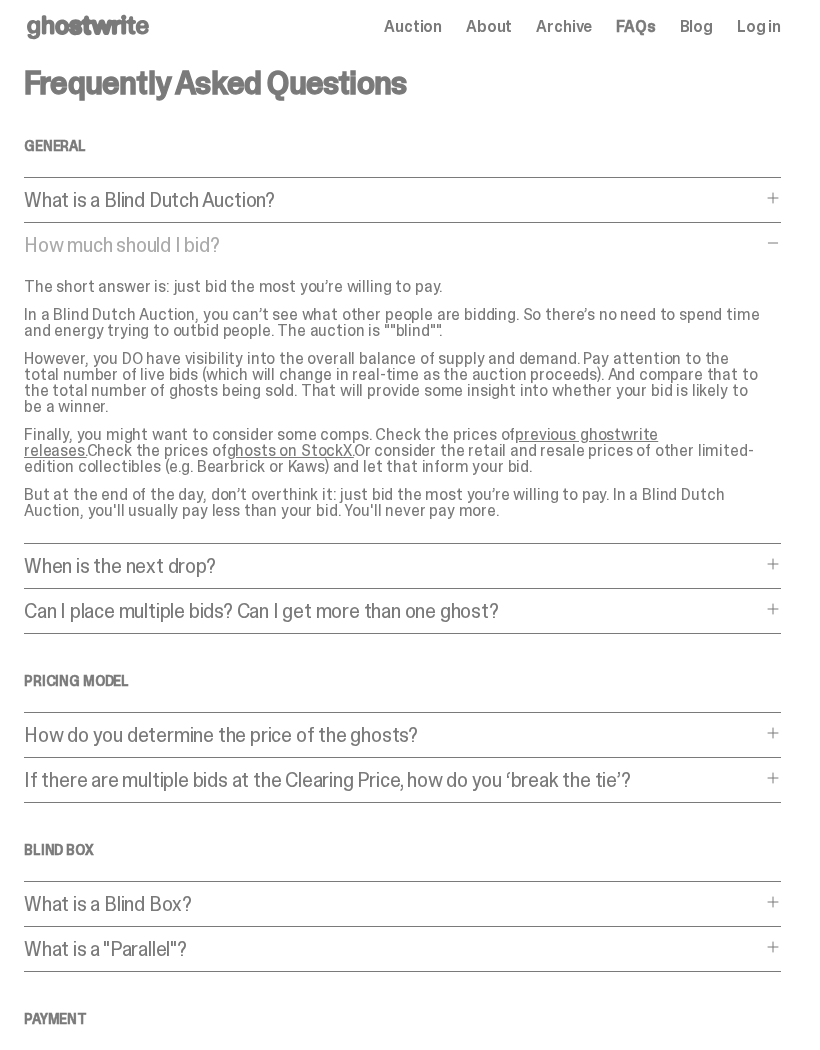 click on "previous ghostwrite releases." at bounding box center [341, 441] 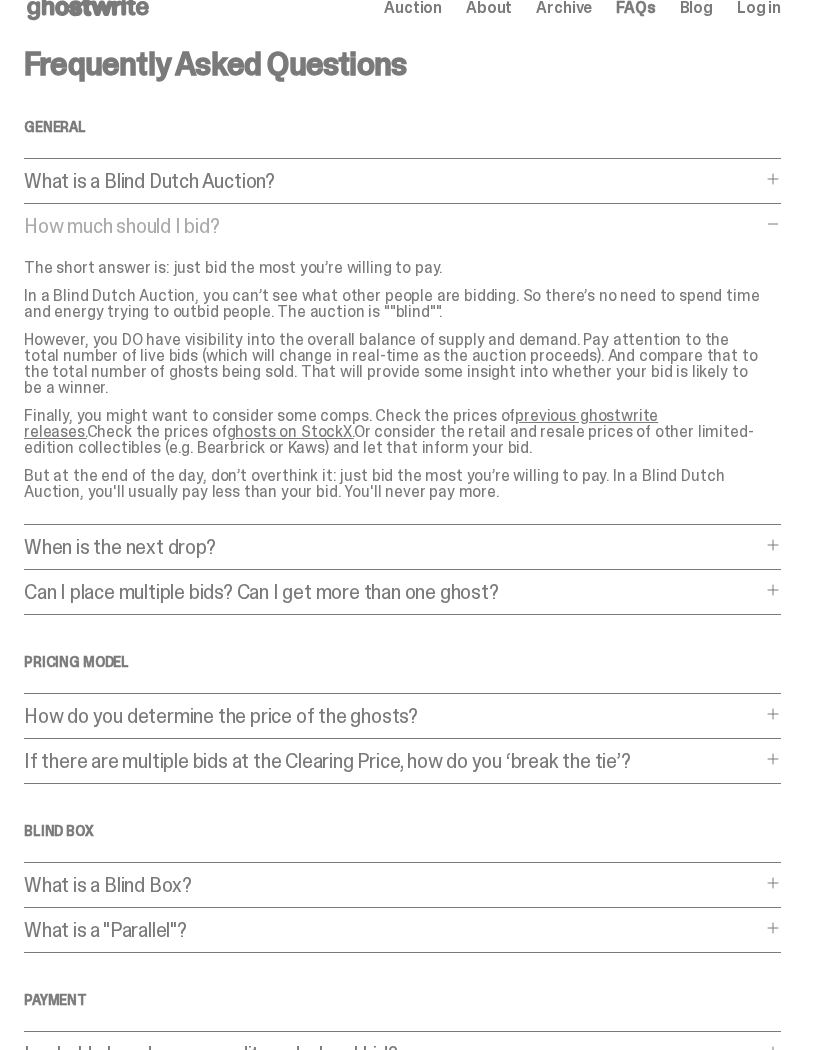 scroll, scrollTop: 31, scrollLeft: 0, axis: vertical 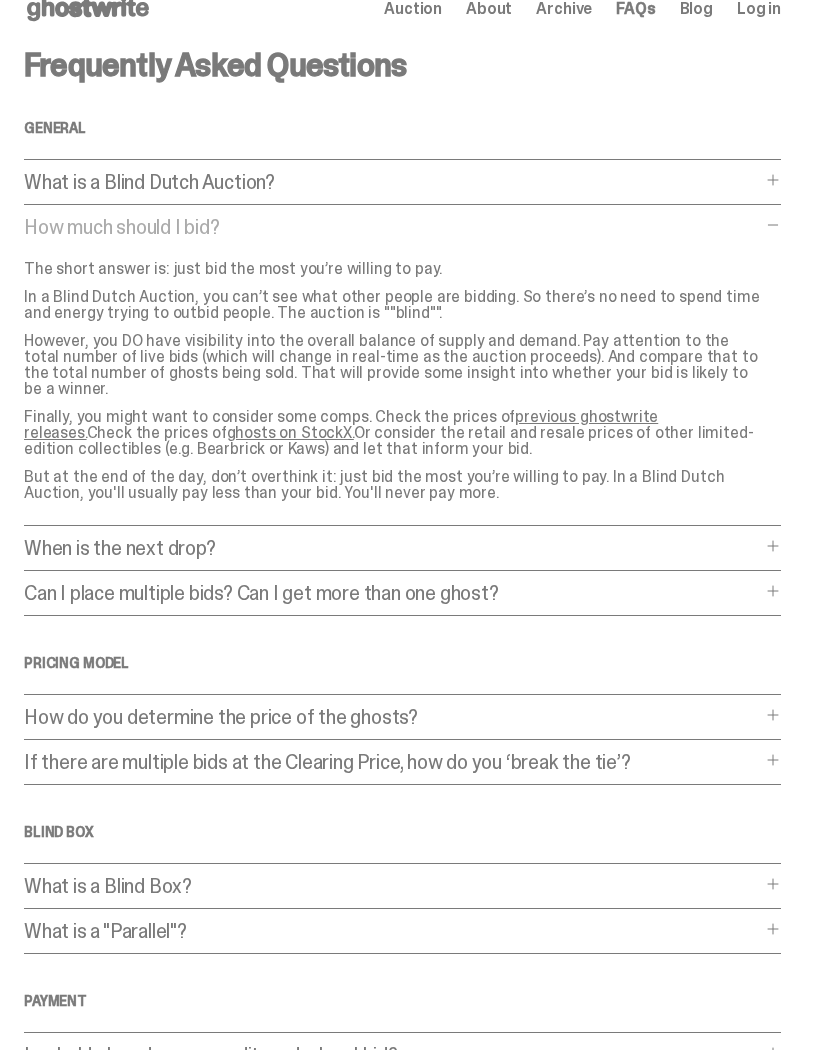 click on "When is the next drop?" at bounding box center [392, 548] 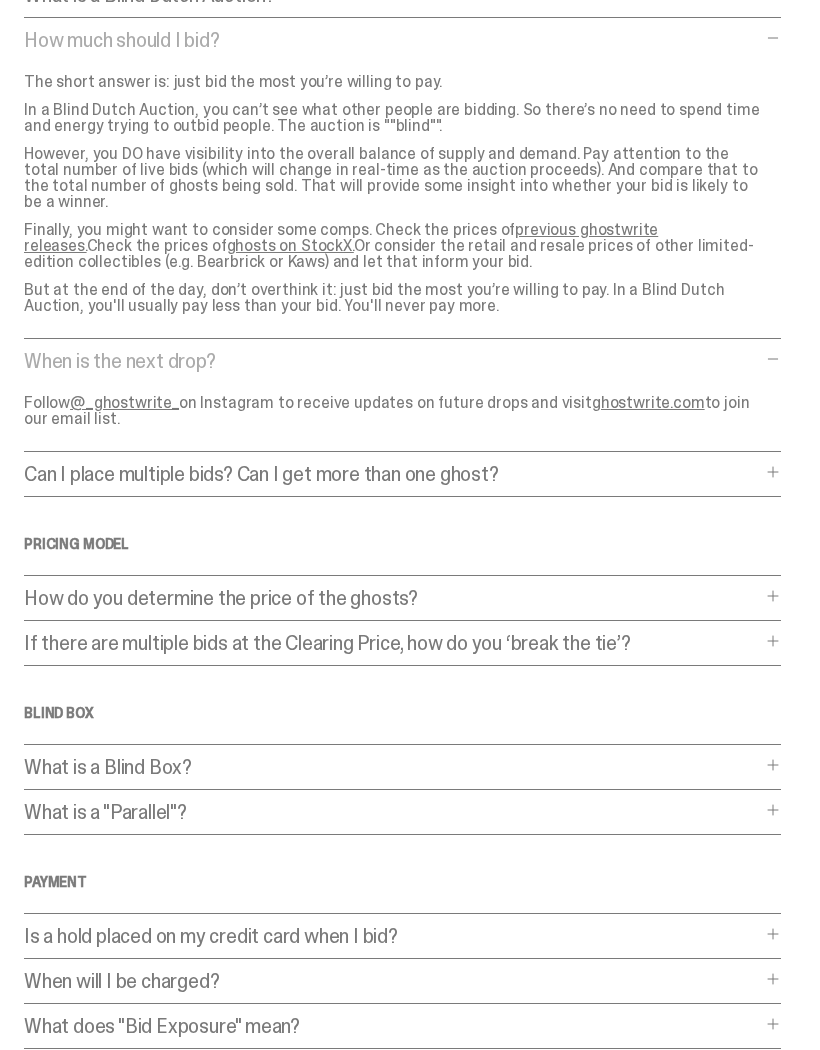 scroll, scrollTop: 219, scrollLeft: 0, axis: vertical 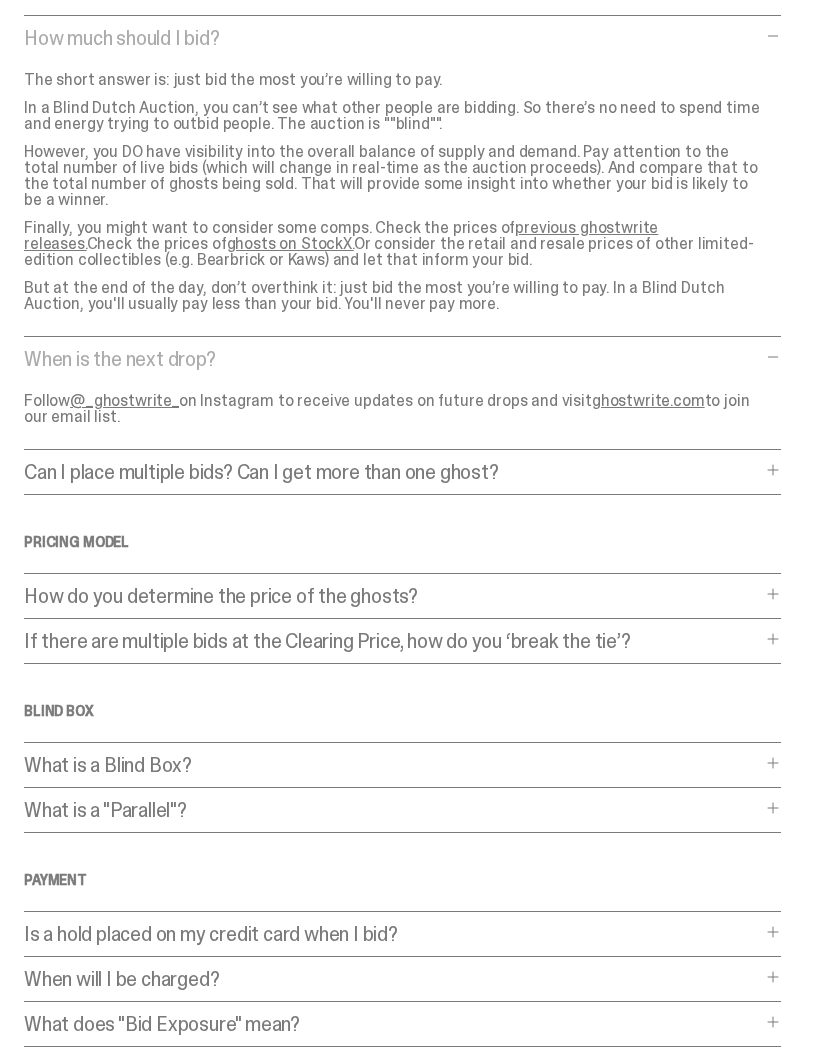 click on "Can I place multiple bids? Can I get more than one ghost?" at bounding box center [392, 473] 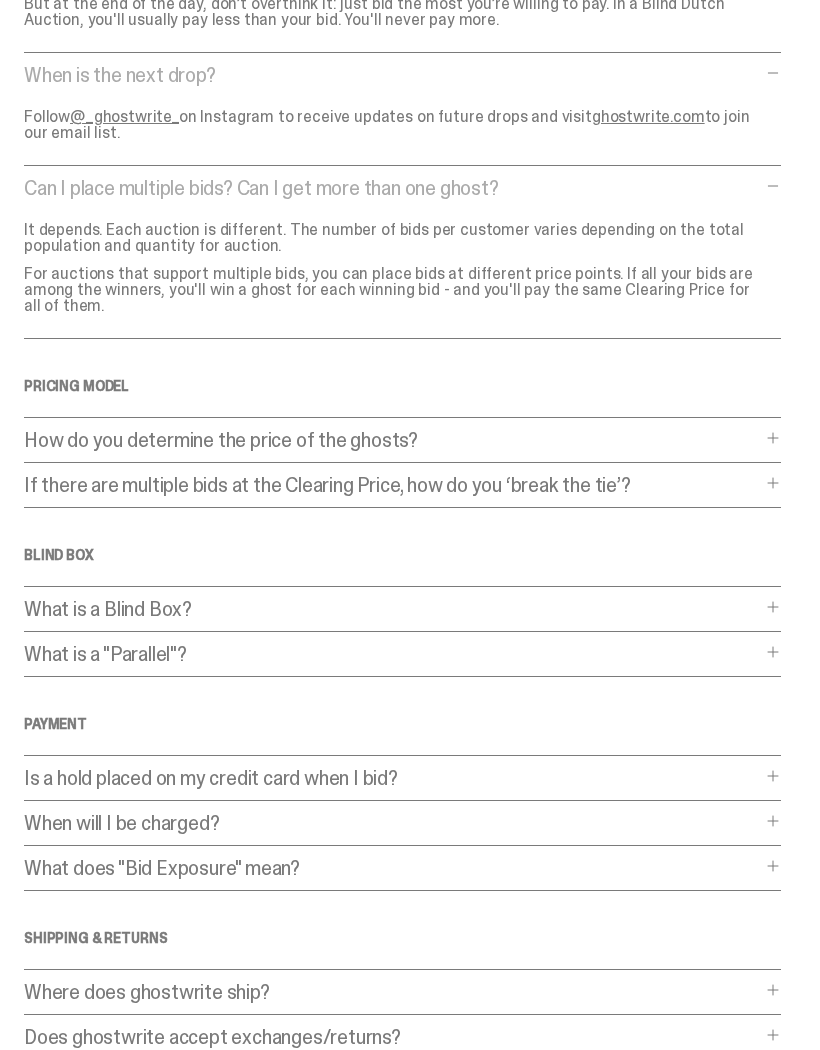 click on "How do you determine the price of the ghosts?" at bounding box center [392, 441] 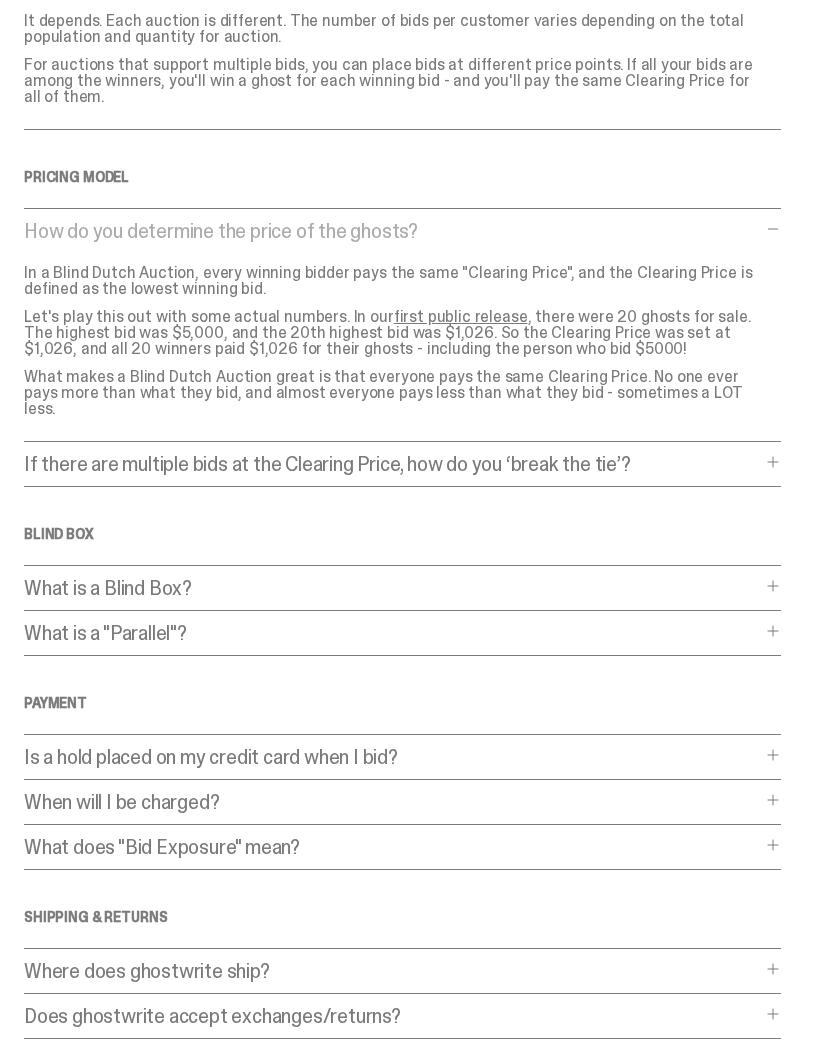 scroll, scrollTop: 713, scrollLeft: 0, axis: vertical 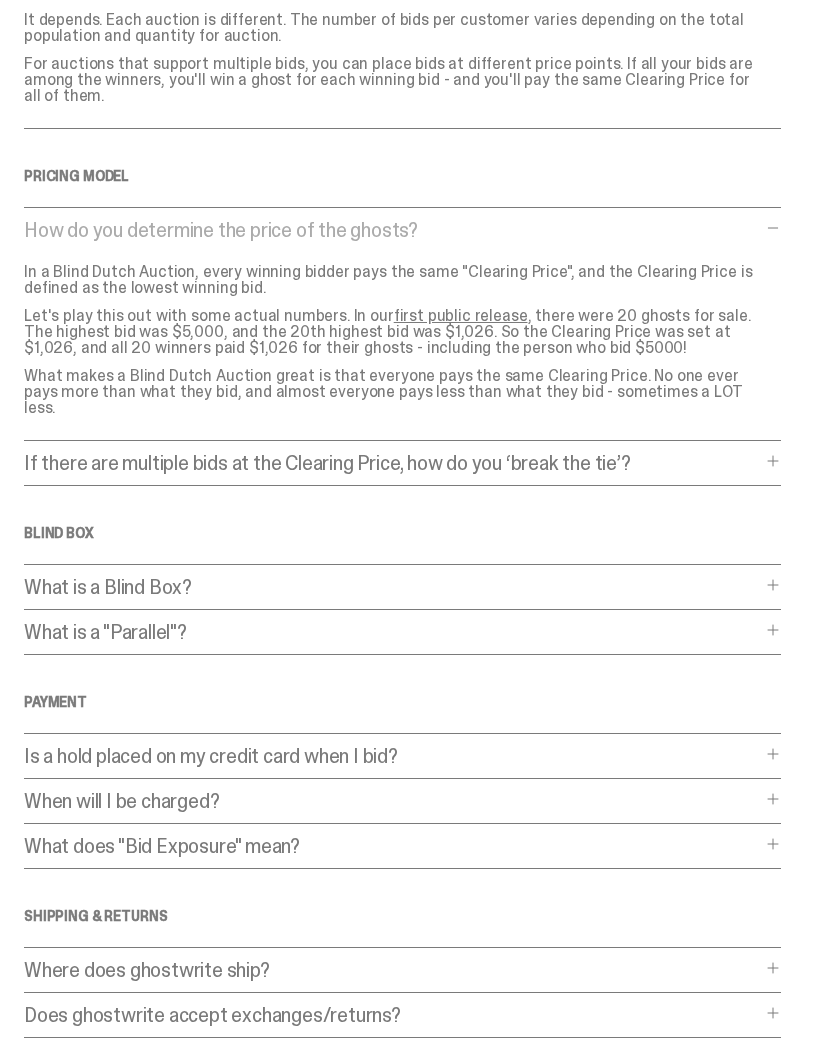 click on "If there are multiple bids at the Clearing Price, how do you ‘break the tie’?" at bounding box center (392, 464) 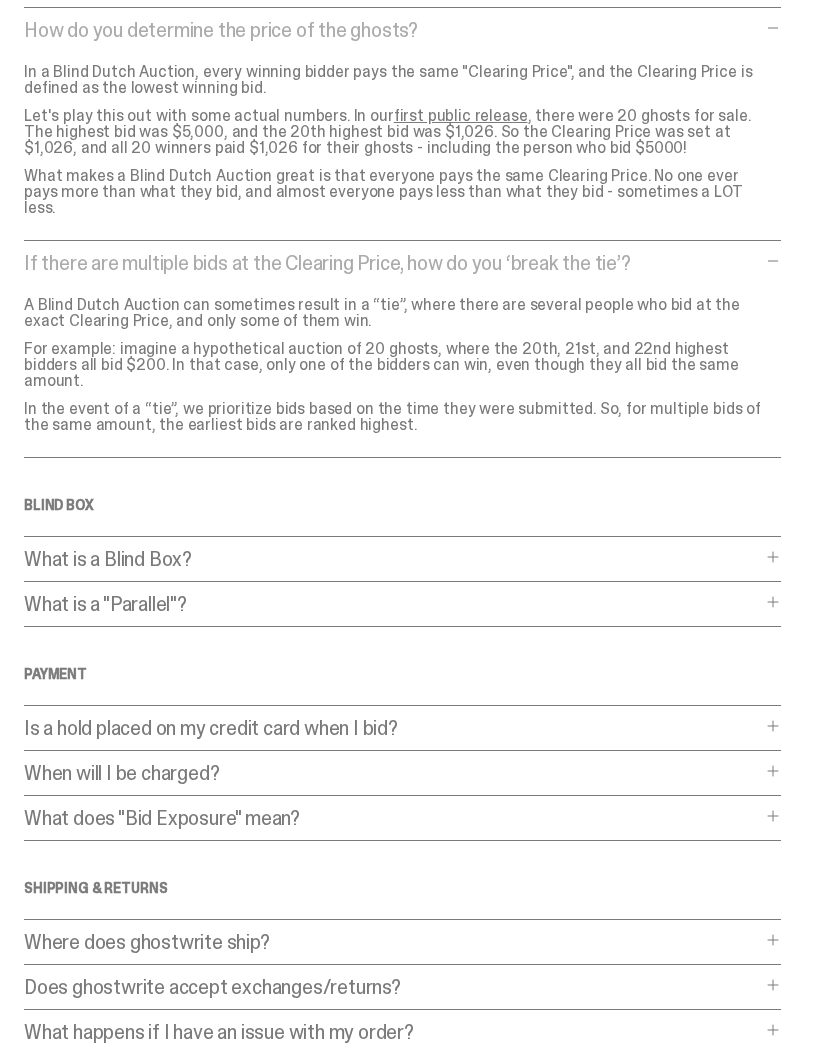 scroll, scrollTop: 929, scrollLeft: 0, axis: vertical 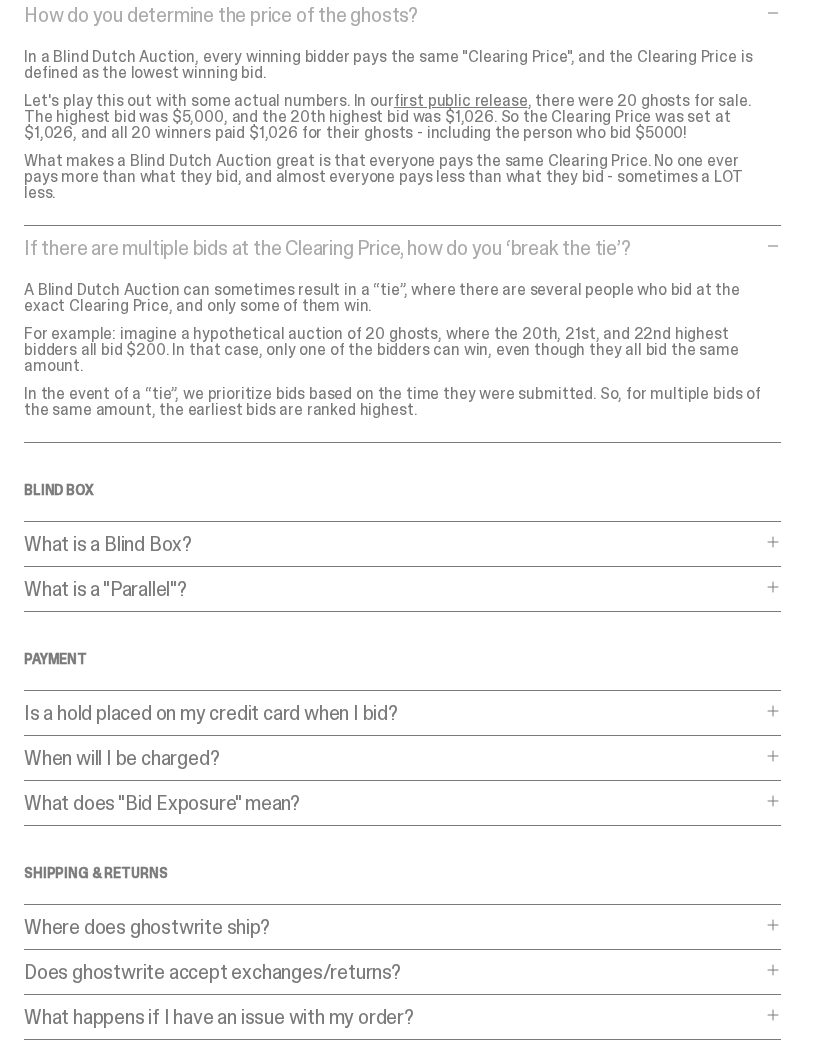 click on "What is a Blind Box?" at bounding box center [392, 544] 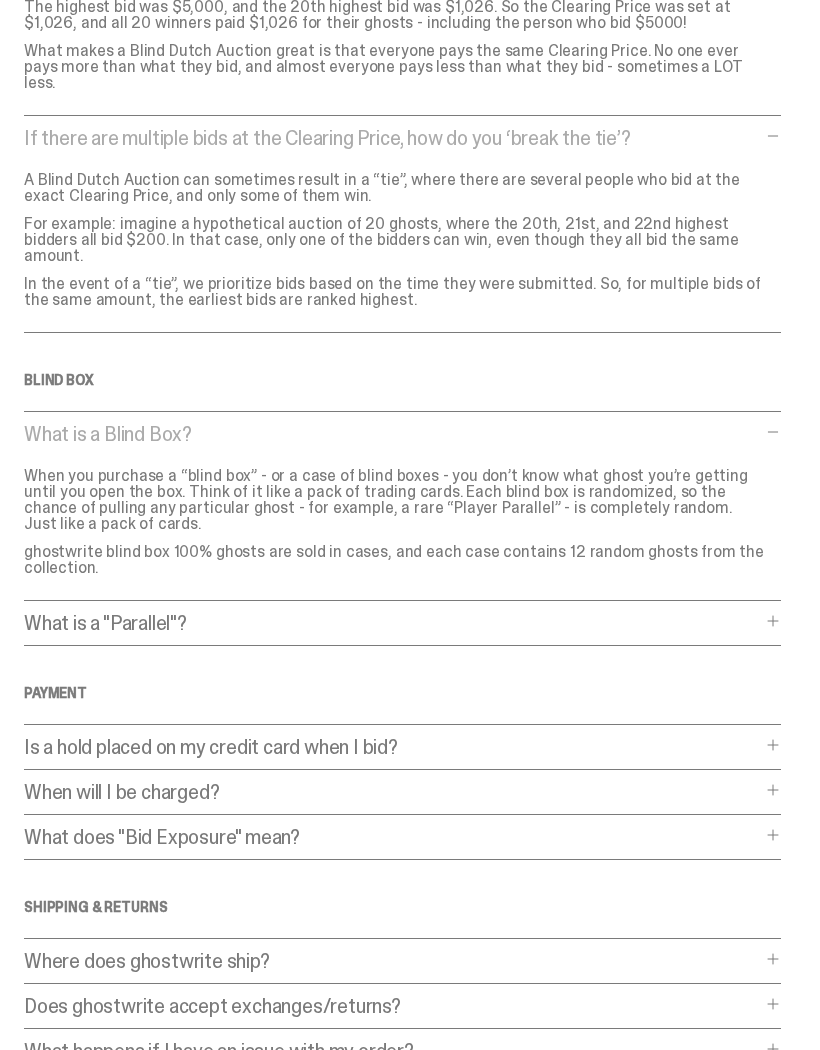 scroll, scrollTop: 1057, scrollLeft: 0, axis: vertical 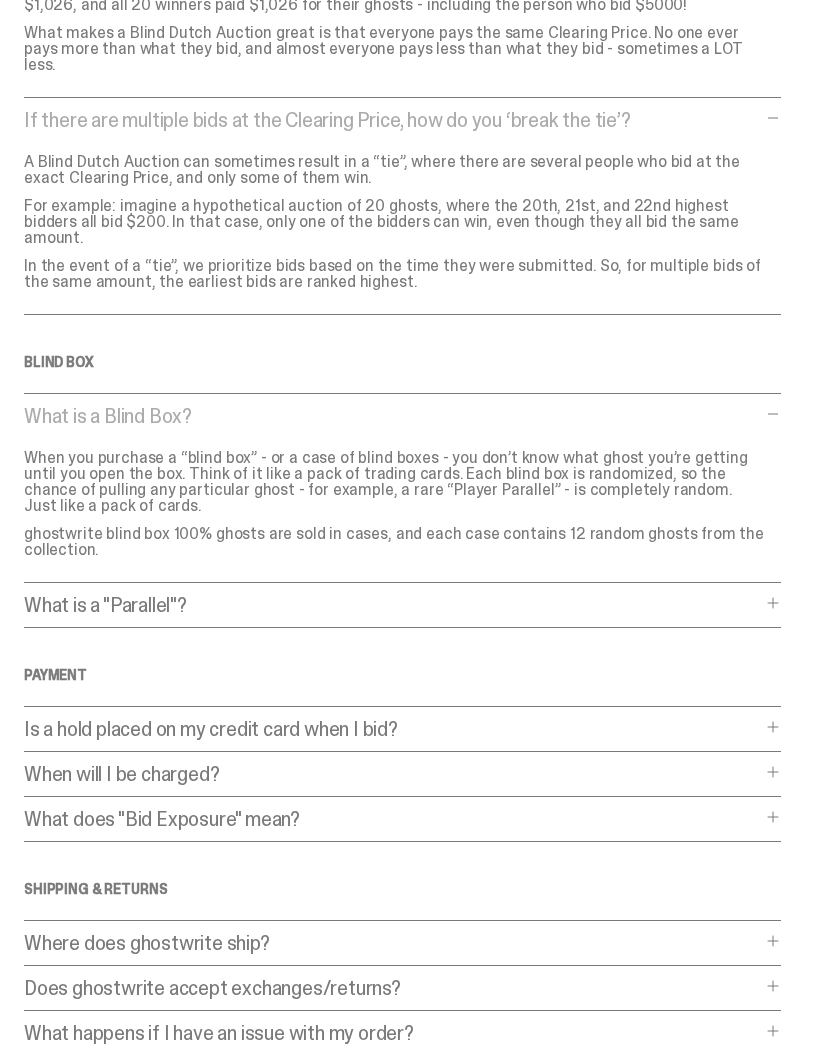 click on "What is a "Parallel"?" at bounding box center (392, 605) 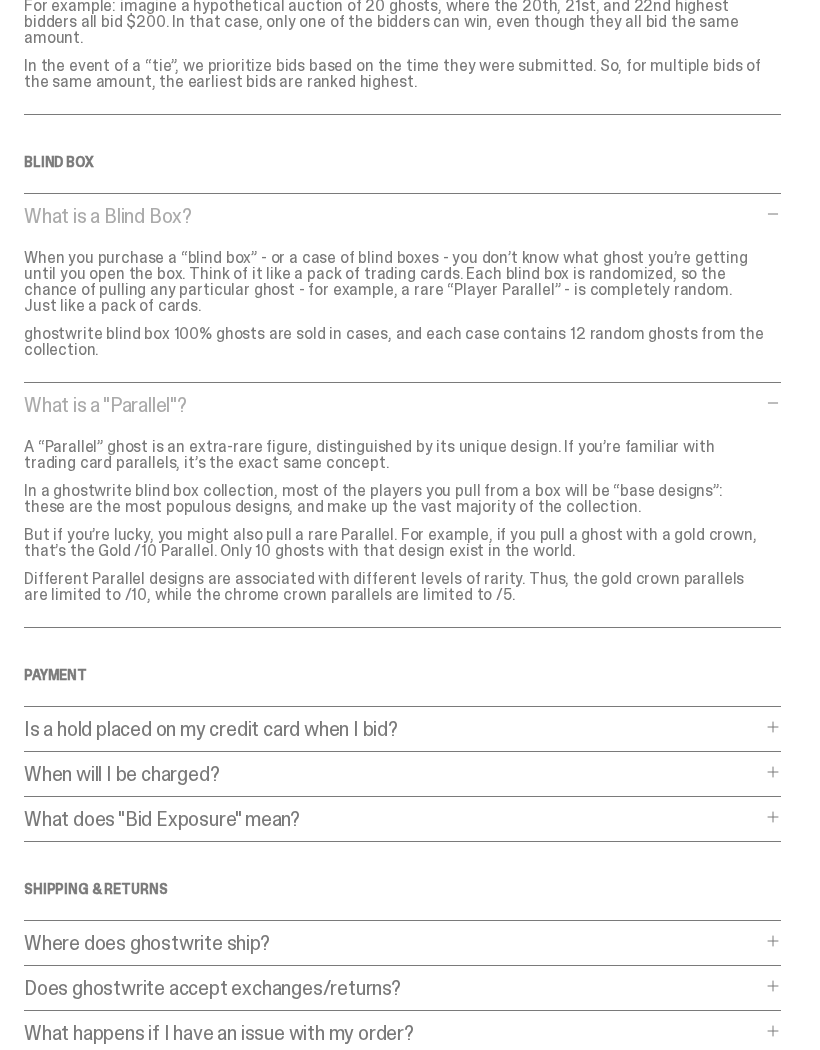 scroll, scrollTop: 1257, scrollLeft: 0, axis: vertical 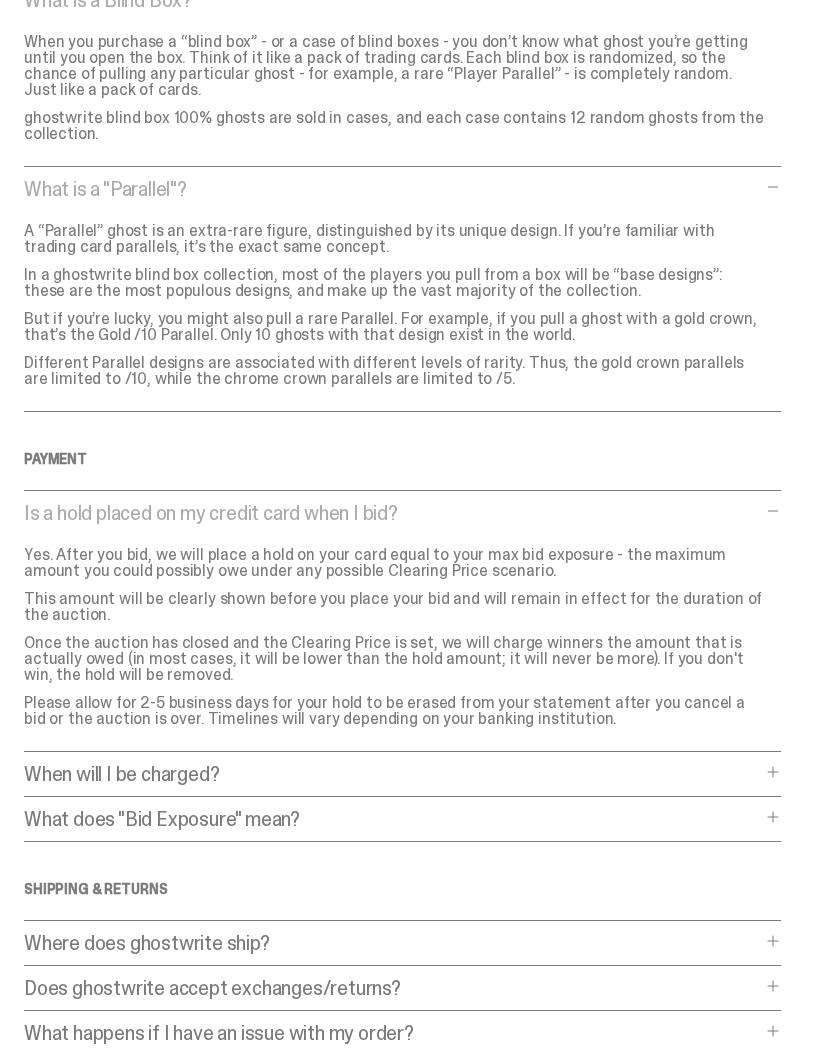 click on "When will I be charged?" at bounding box center (392, 774) 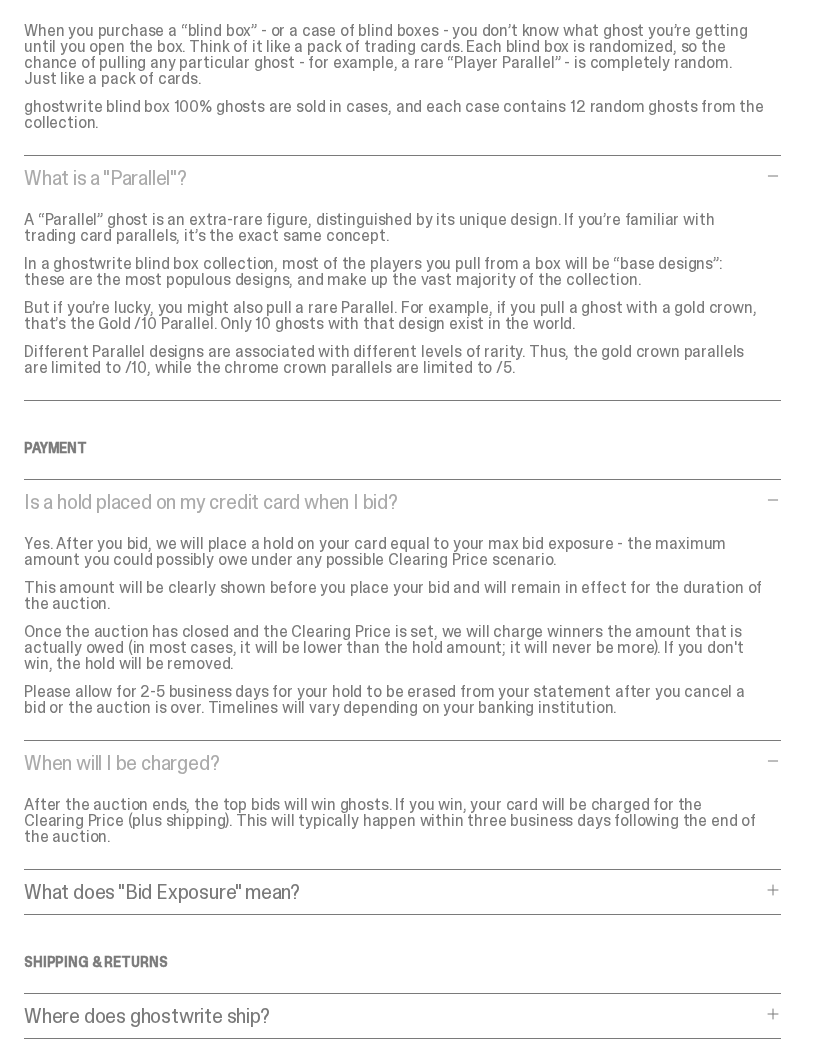 scroll, scrollTop: 1541, scrollLeft: 0, axis: vertical 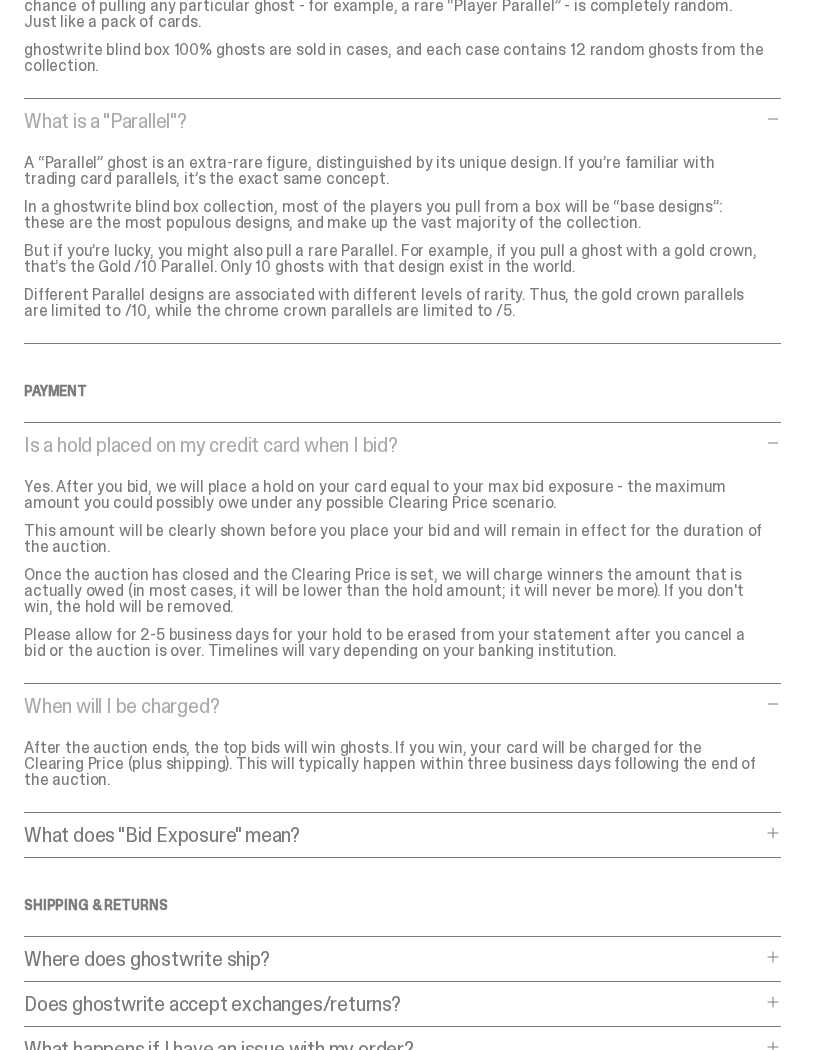 click on "What does "Bid Exposure" mean?" at bounding box center (392, 835) 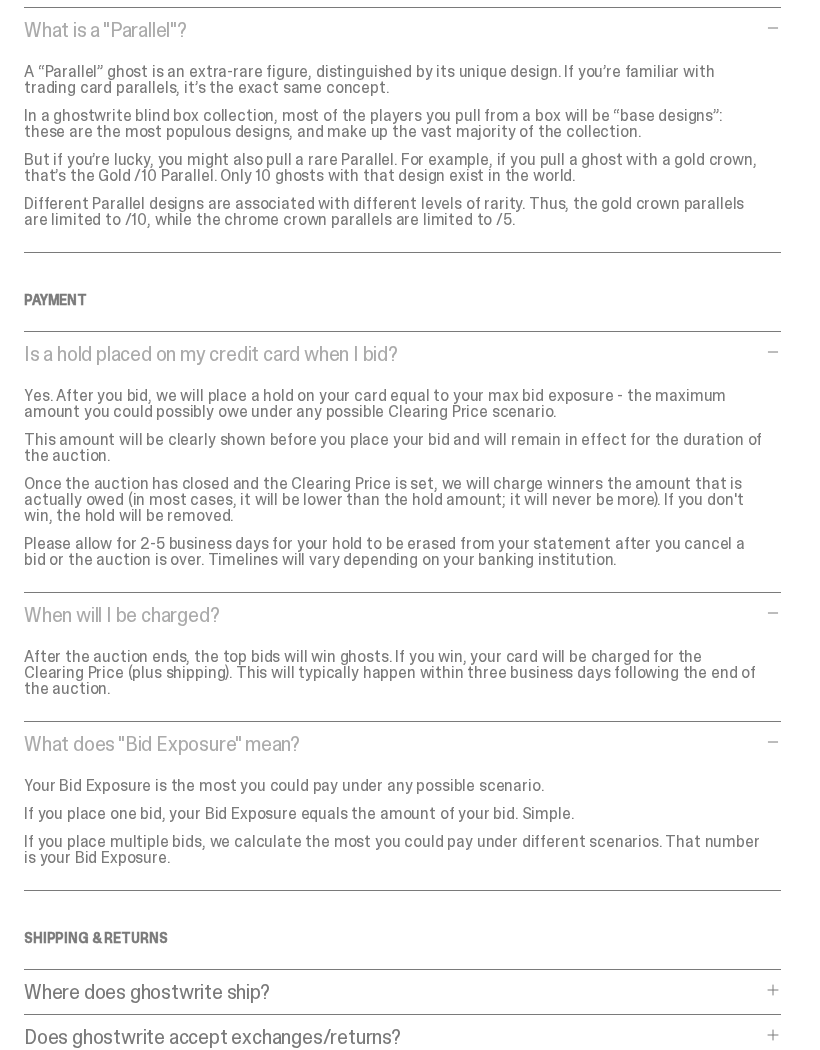 scroll, scrollTop: 1665, scrollLeft: 0, axis: vertical 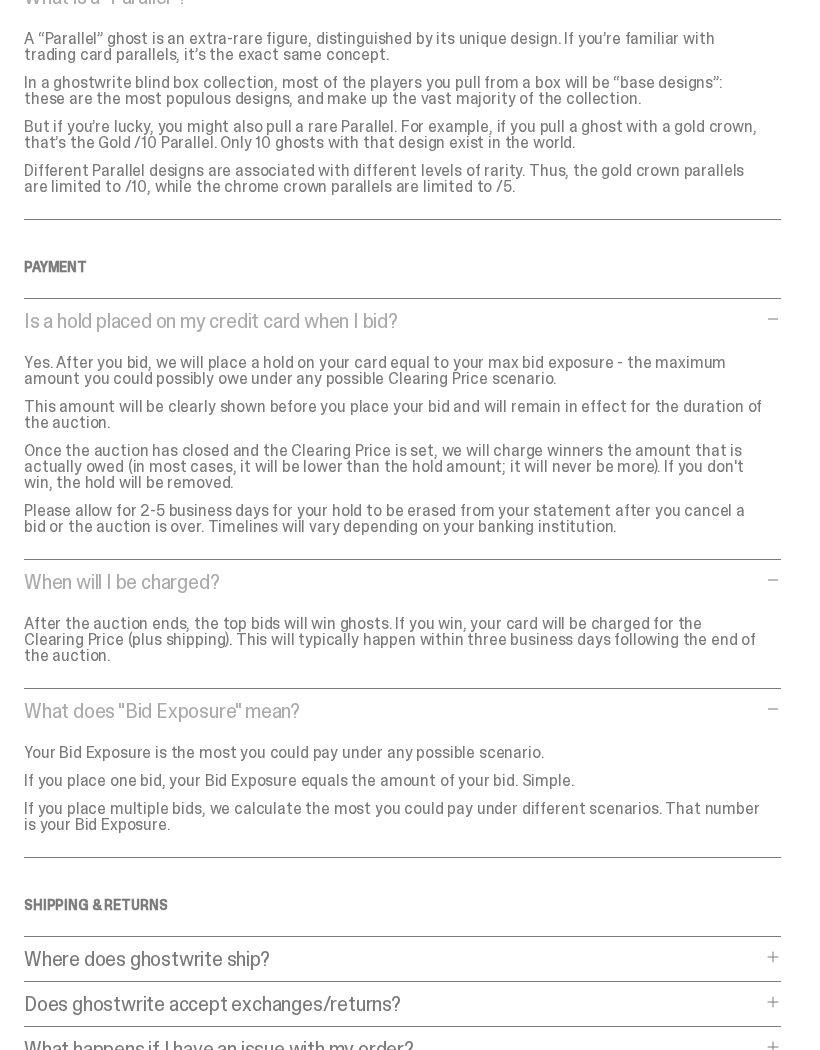 click on "Where does ghostwrite ship?" at bounding box center [392, 959] 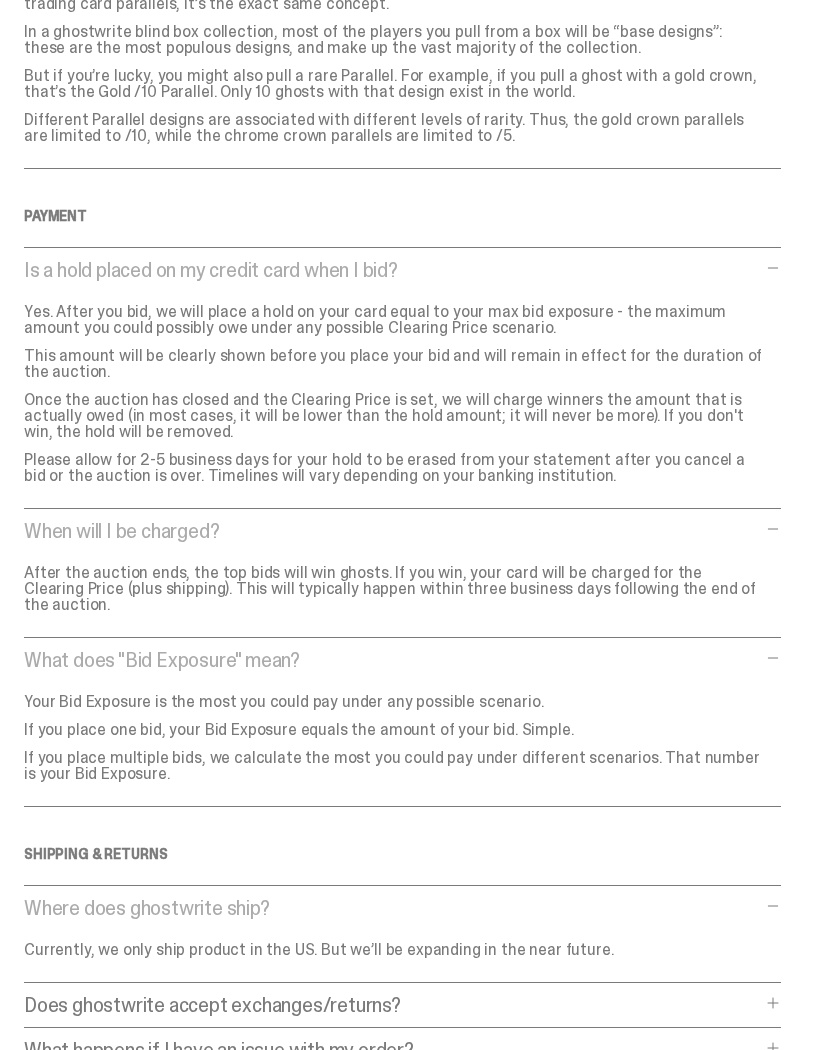 scroll, scrollTop: 1717, scrollLeft: 0, axis: vertical 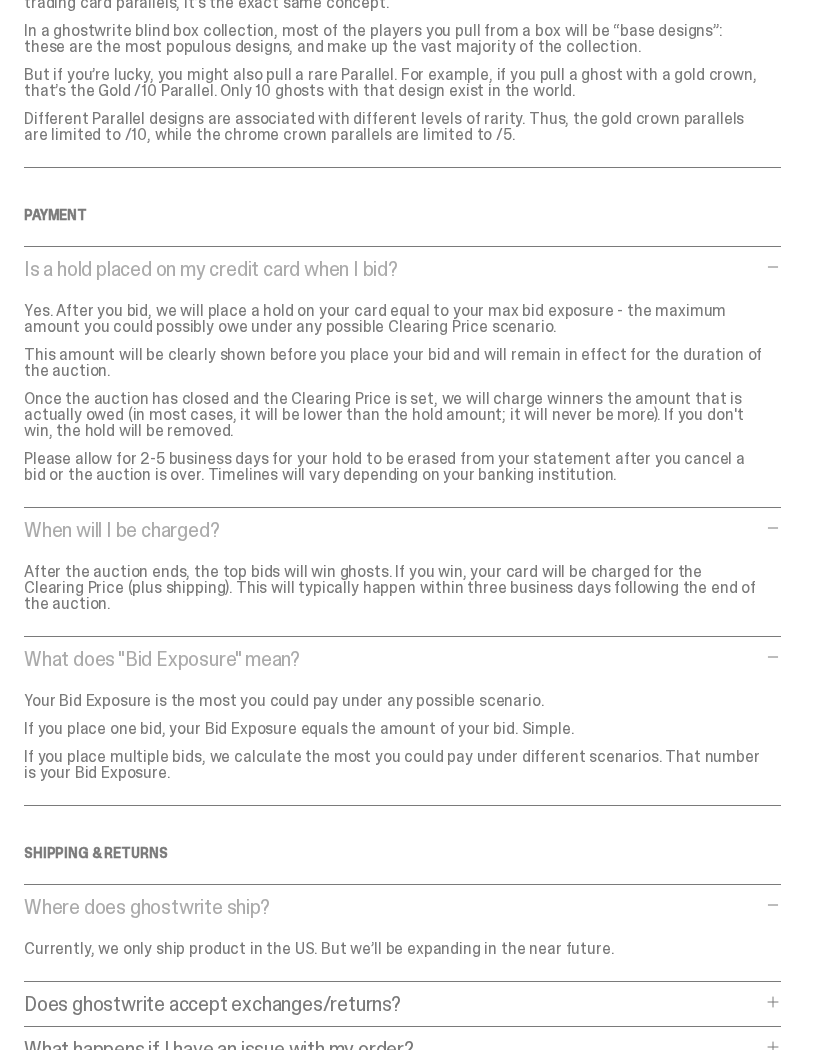 click on "Where does ghostwrite ship?" at bounding box center (392, 907) 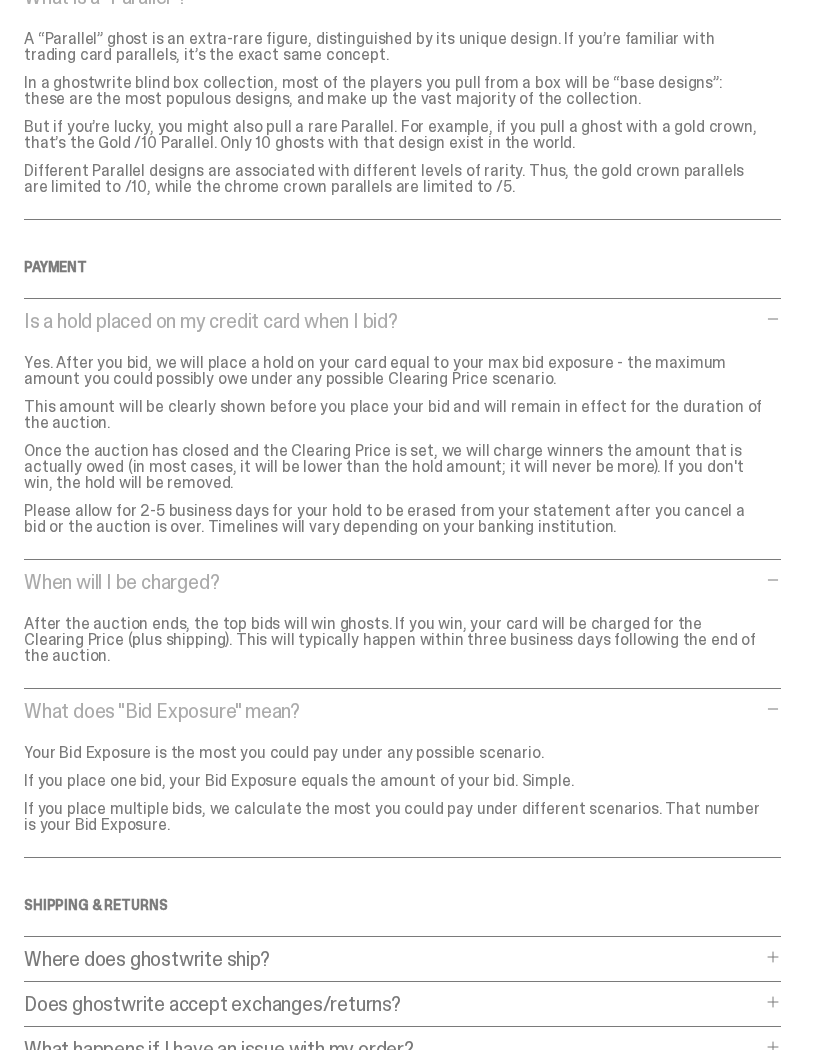 click on "Does ghostwrite accept exchanges/returns?" at bounding box center [392, 1004] 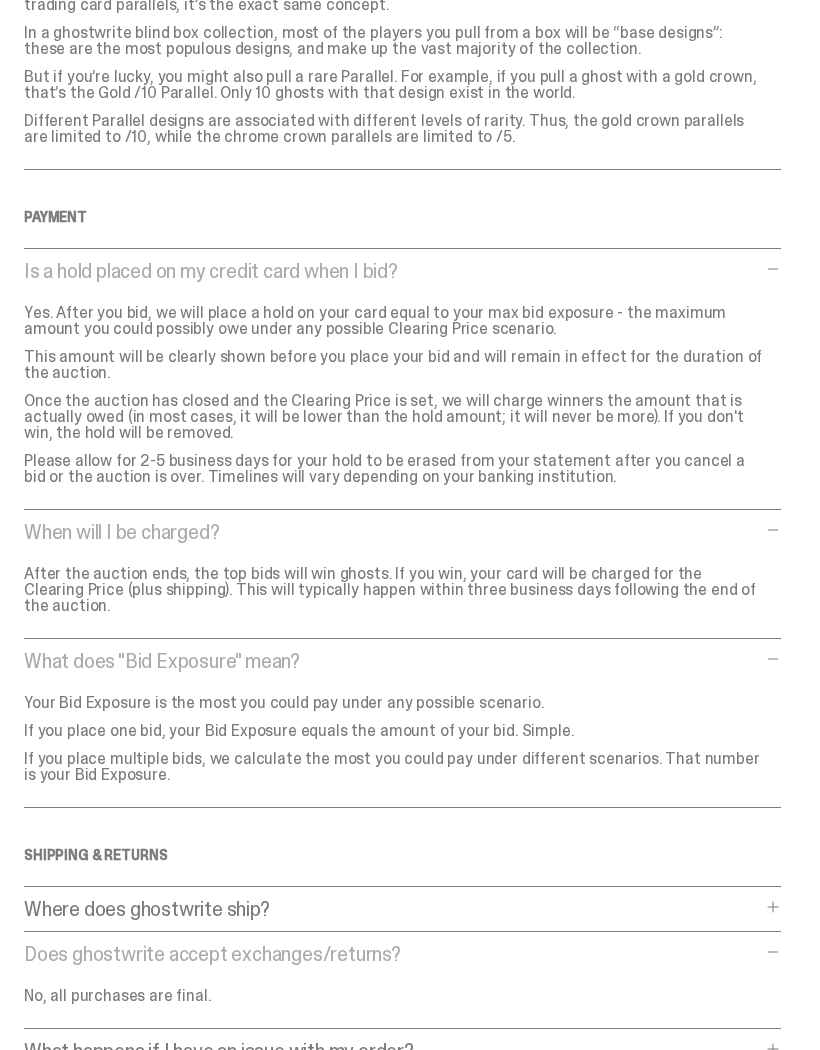 scroll, scrollTop: 1717, scrollLeft: 0, axis: vertical 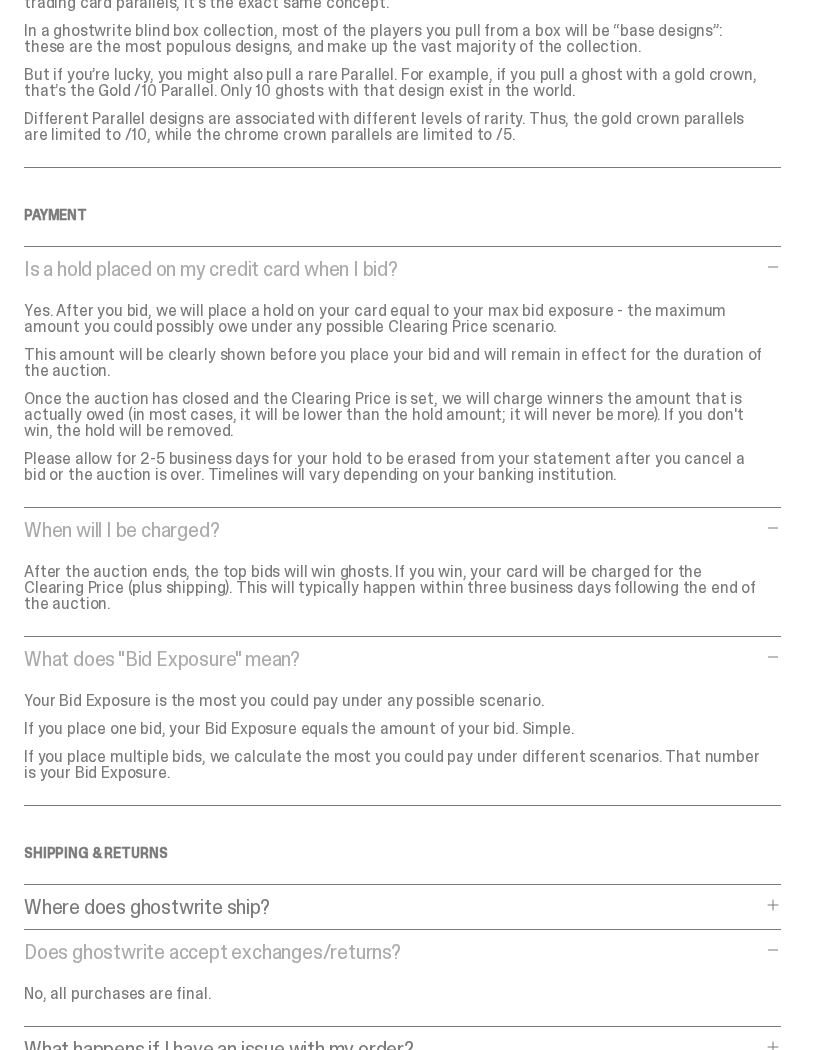 click on "What happens if I have an issue with my order?" at bounding box center [392, 1049] 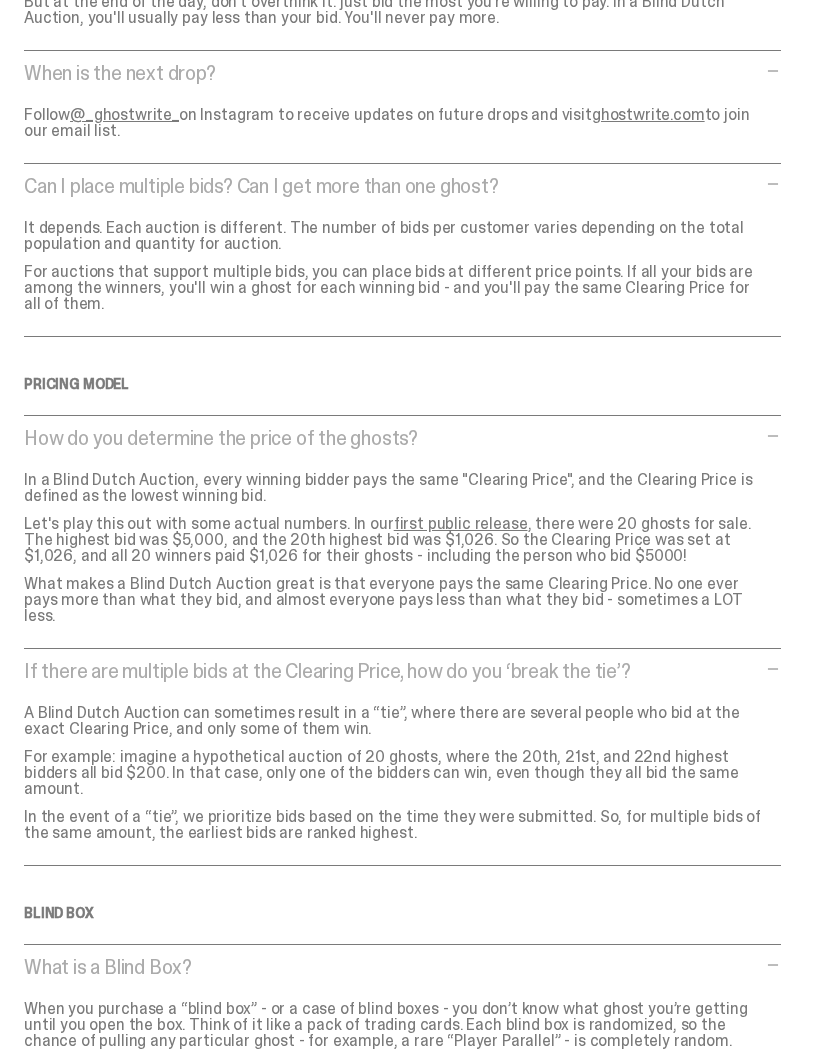 scroll, scrollTop: 488, scrollLeft: 0, axis: vertical 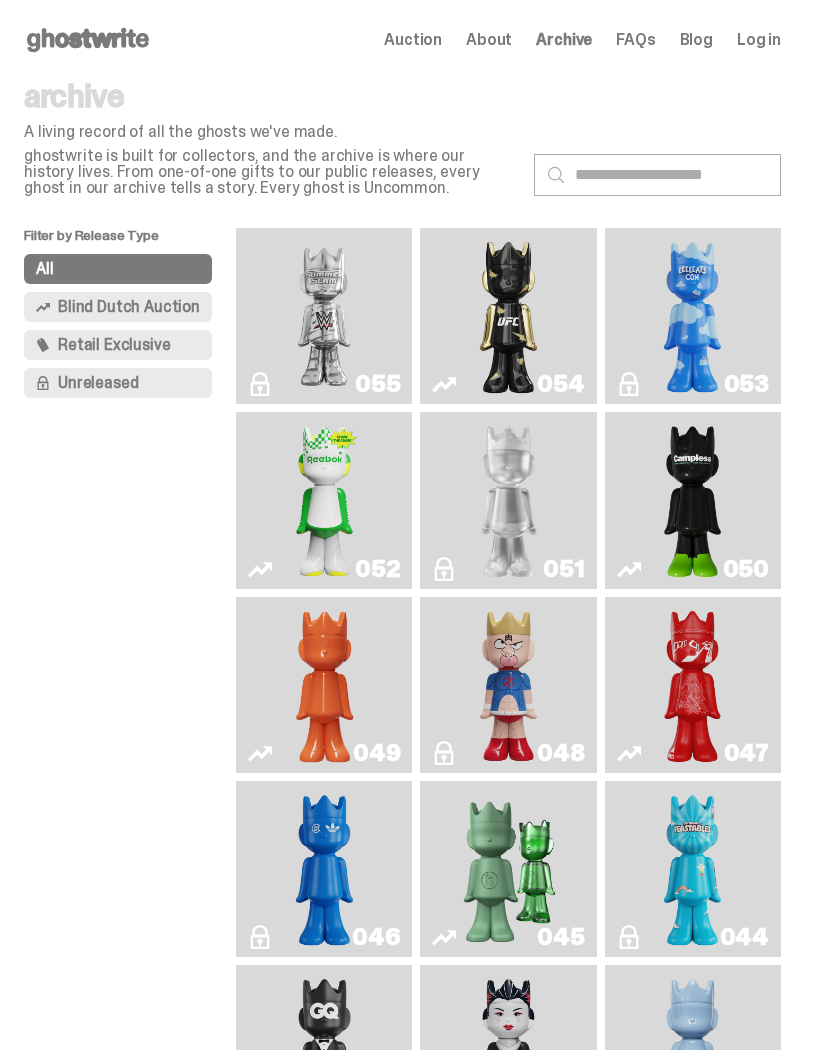 click on "Blind Dutch Auction" at bounding box center (129, 307) 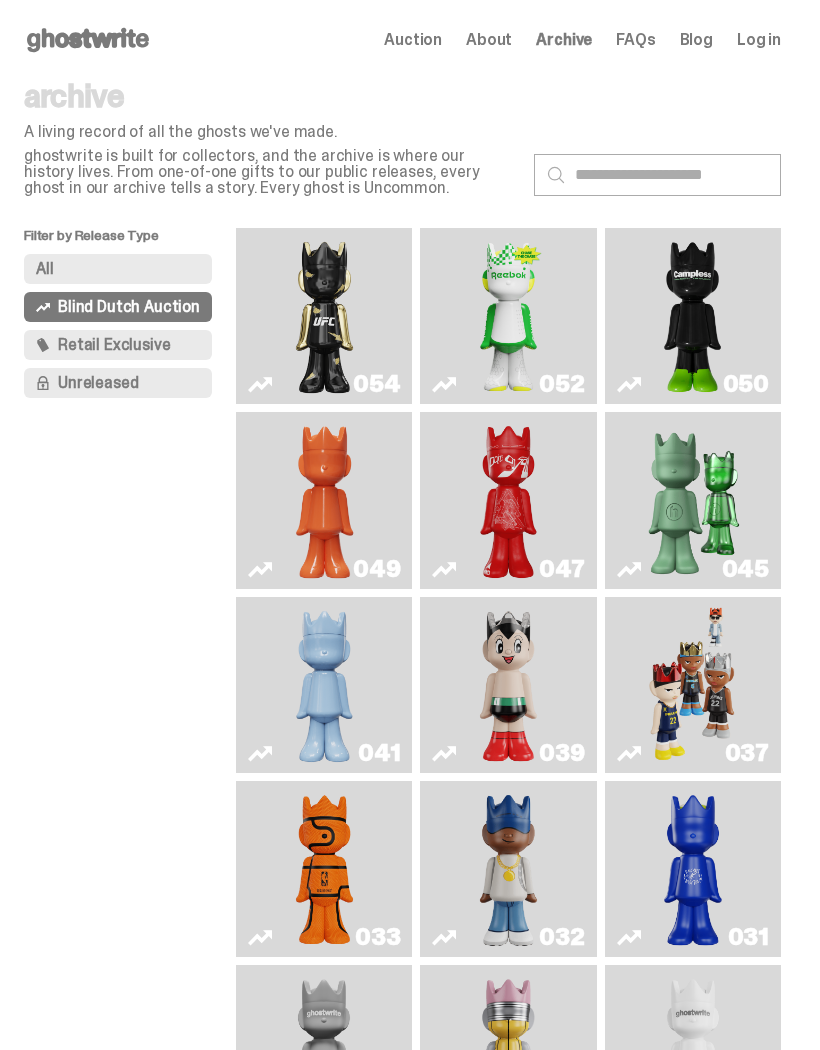 click on "Retail Exclusive" at bounding box center [114, 345] 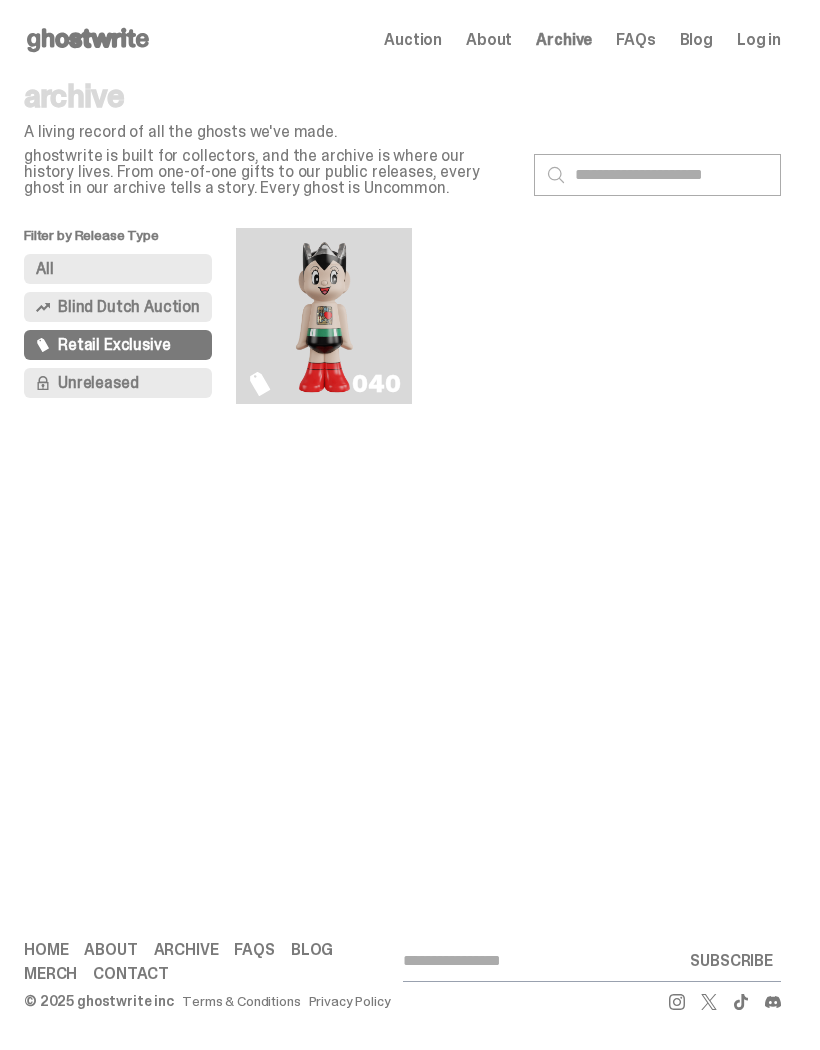 click at bounding box center (324, 316) 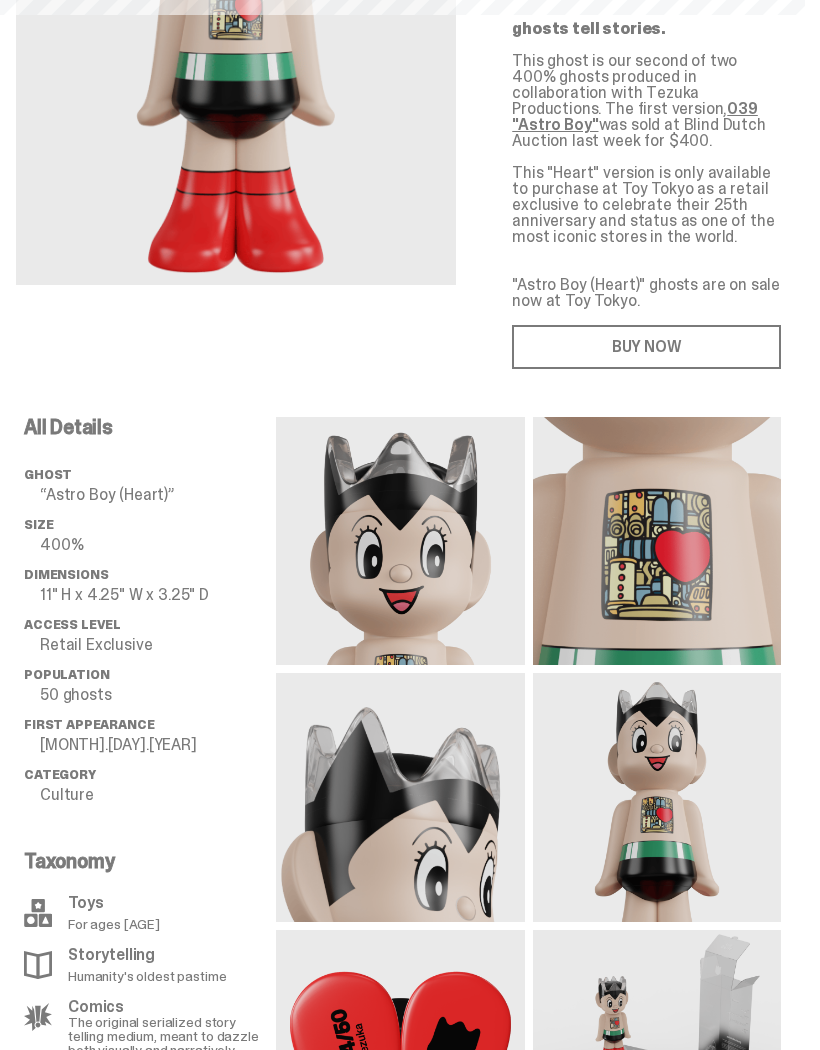 scroll, scrollTop: 278, scrollLeft: 0, axis: vertical 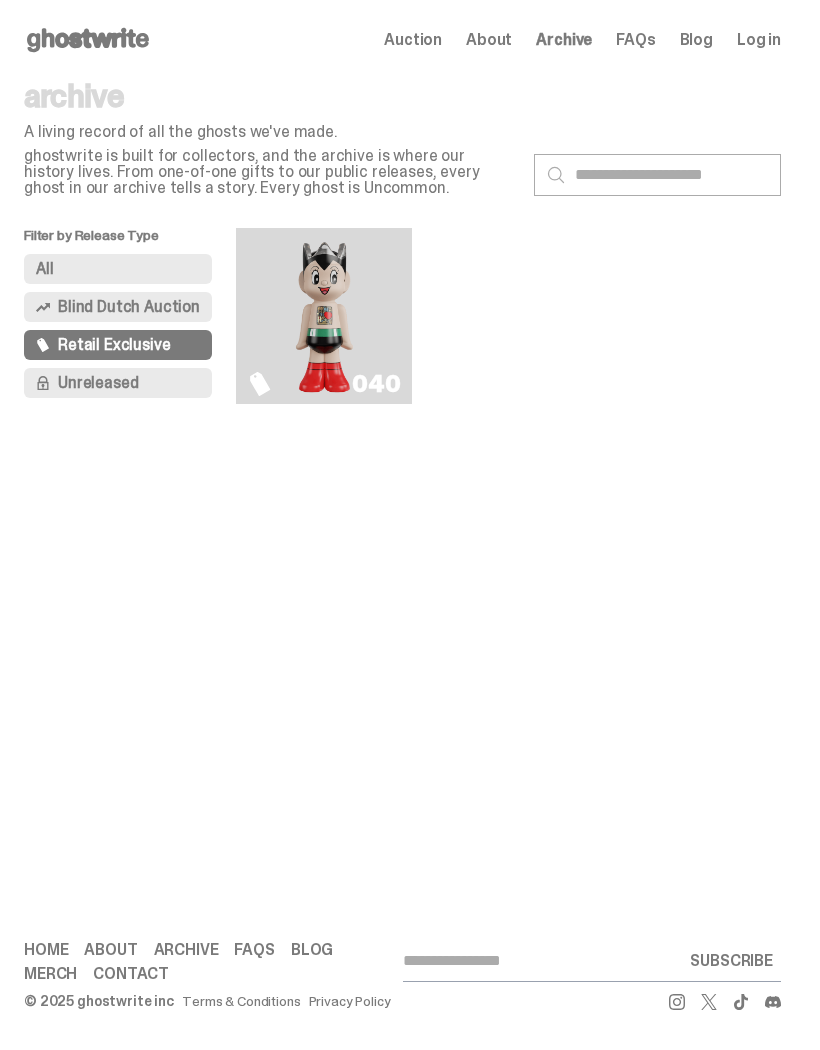 click on "Unreleased" at bounding box center [118, 383] 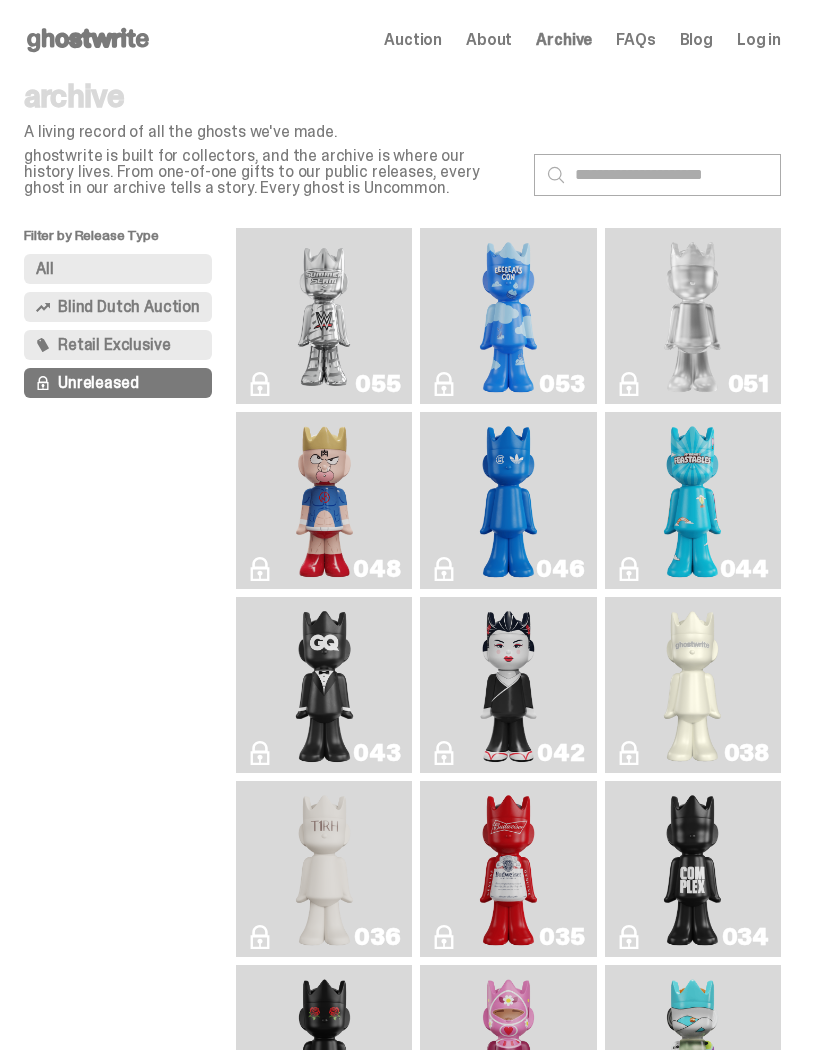 click on "All" at bounding box center (118, 269) 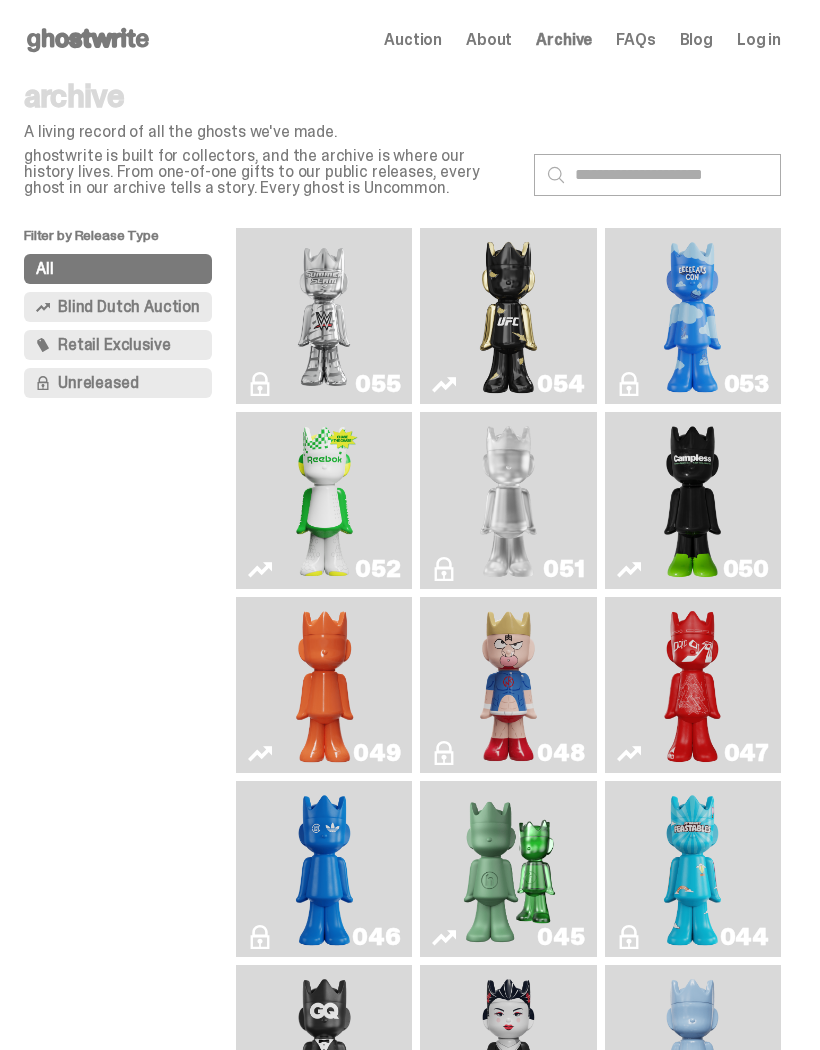 click on "Blind Dutch Auction" at bounding box center (118, 307) 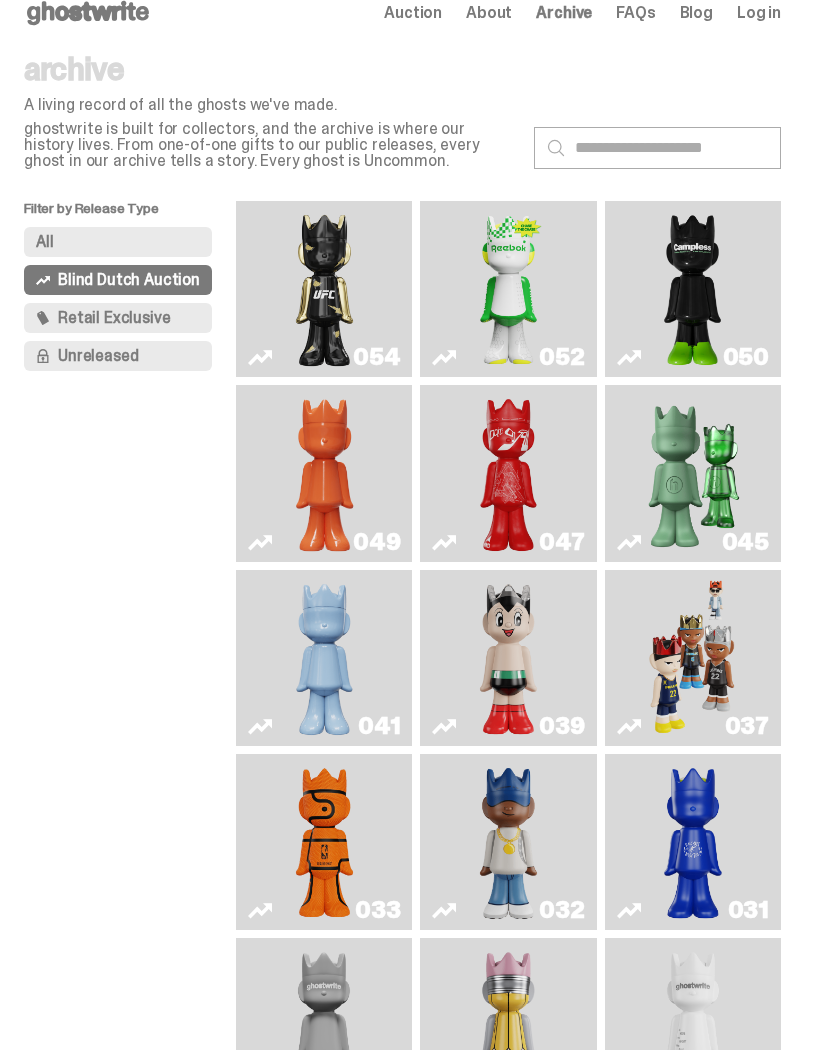 scroll, scrollTop: 7, scrollLeft: 0, axis: vertical 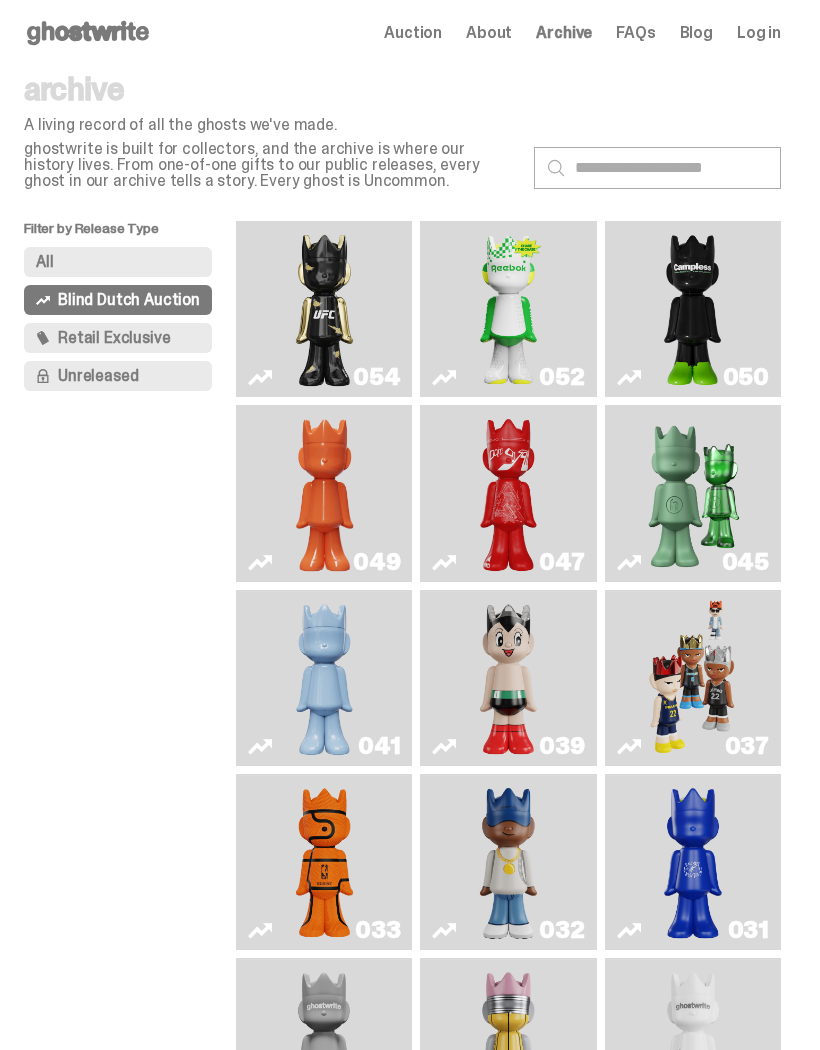 click on "049" at bounding box center (324, 493) 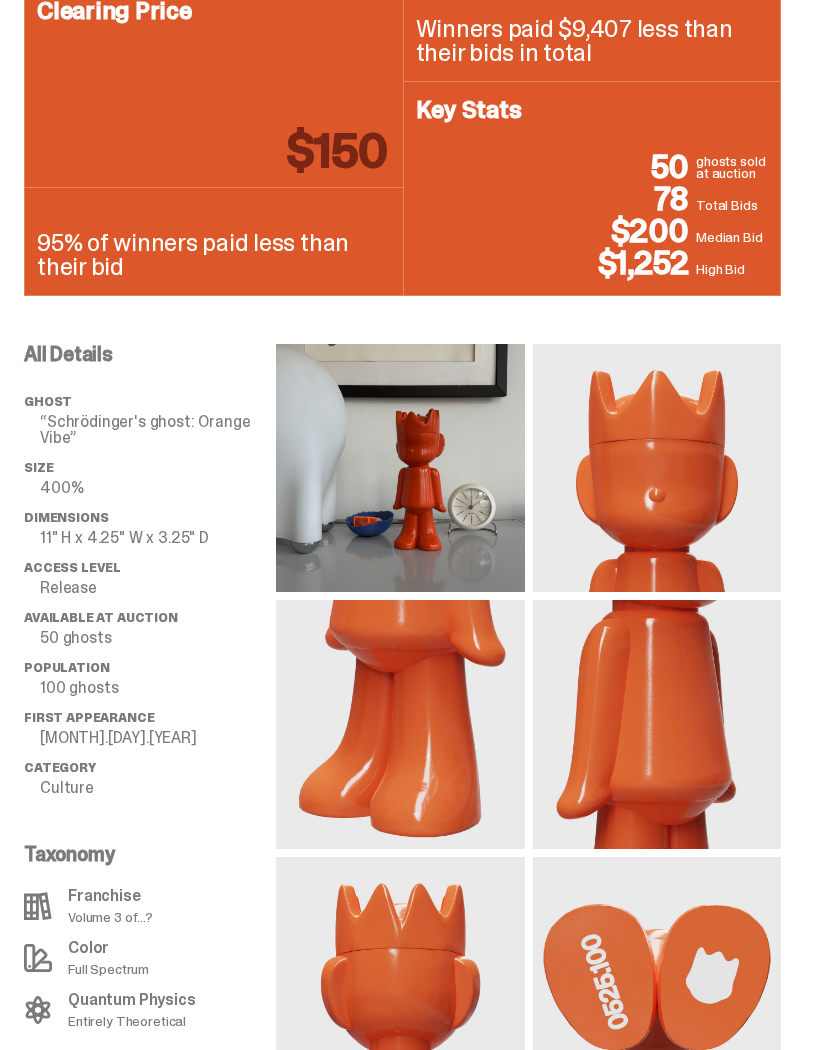 scroll, scrollTop: 1497, scrollLeft: 0, axis: vertical 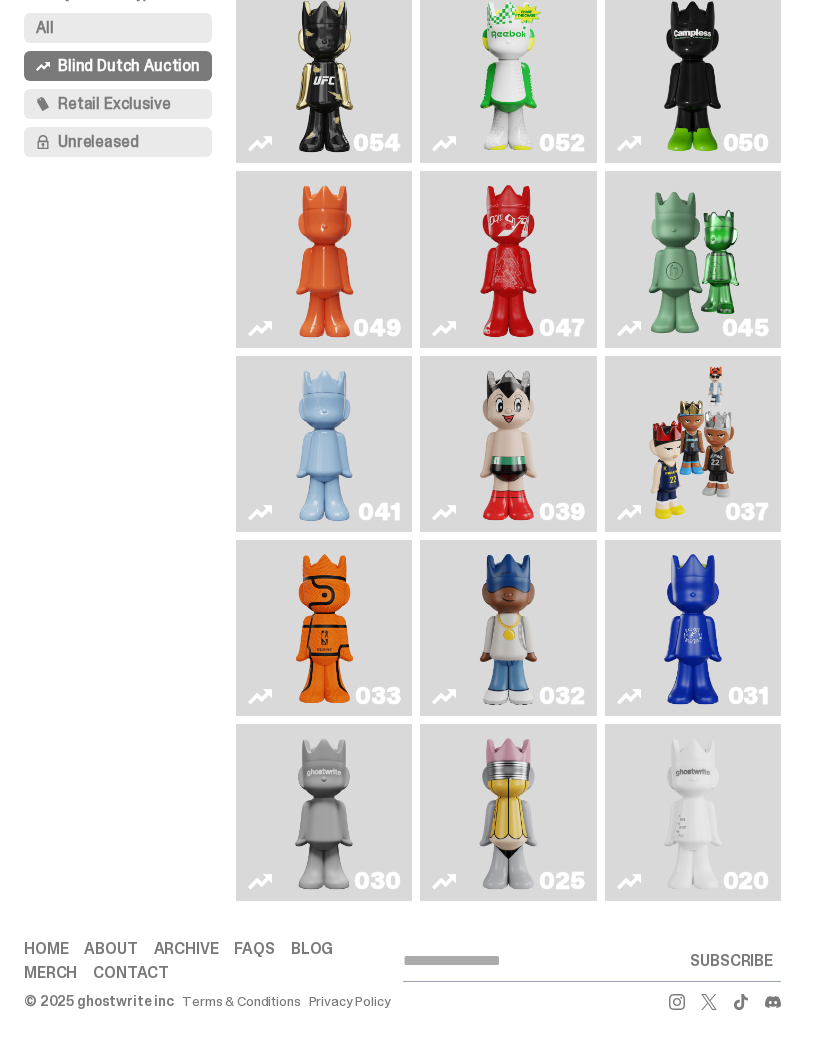 click at bounding box center [693, 812] 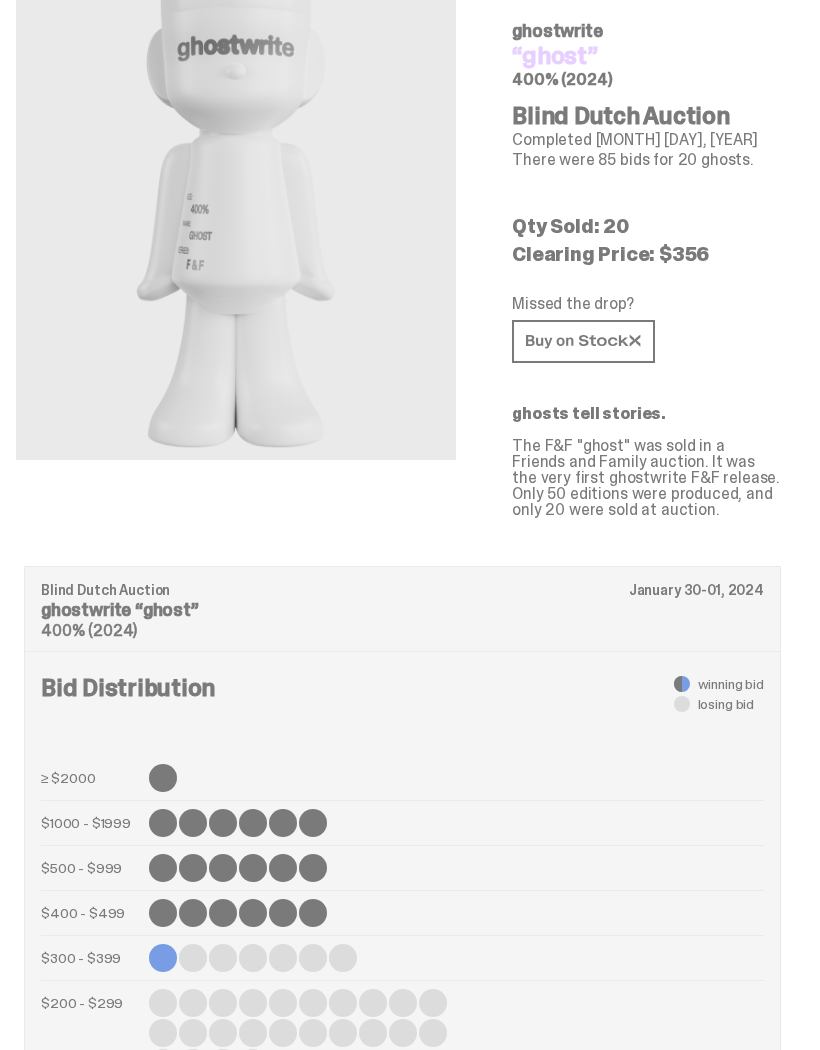 scroll, scrollTop: 190, scrollLeft: 0, axis: vertical 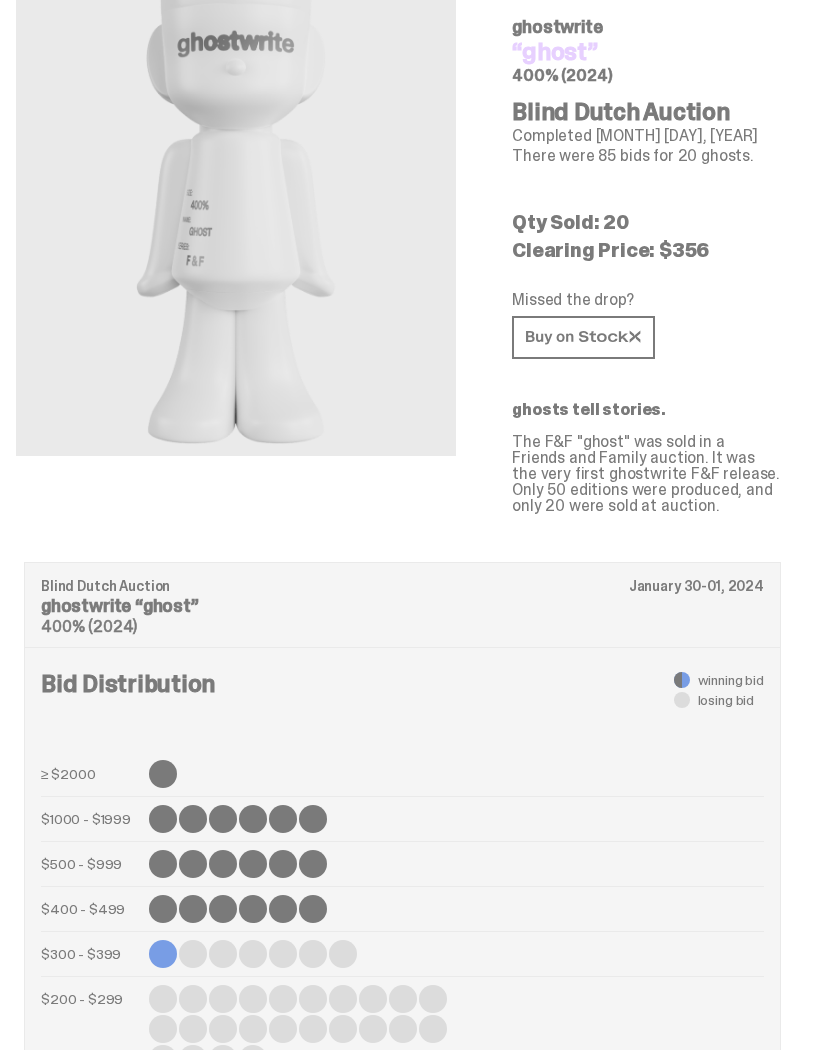 click 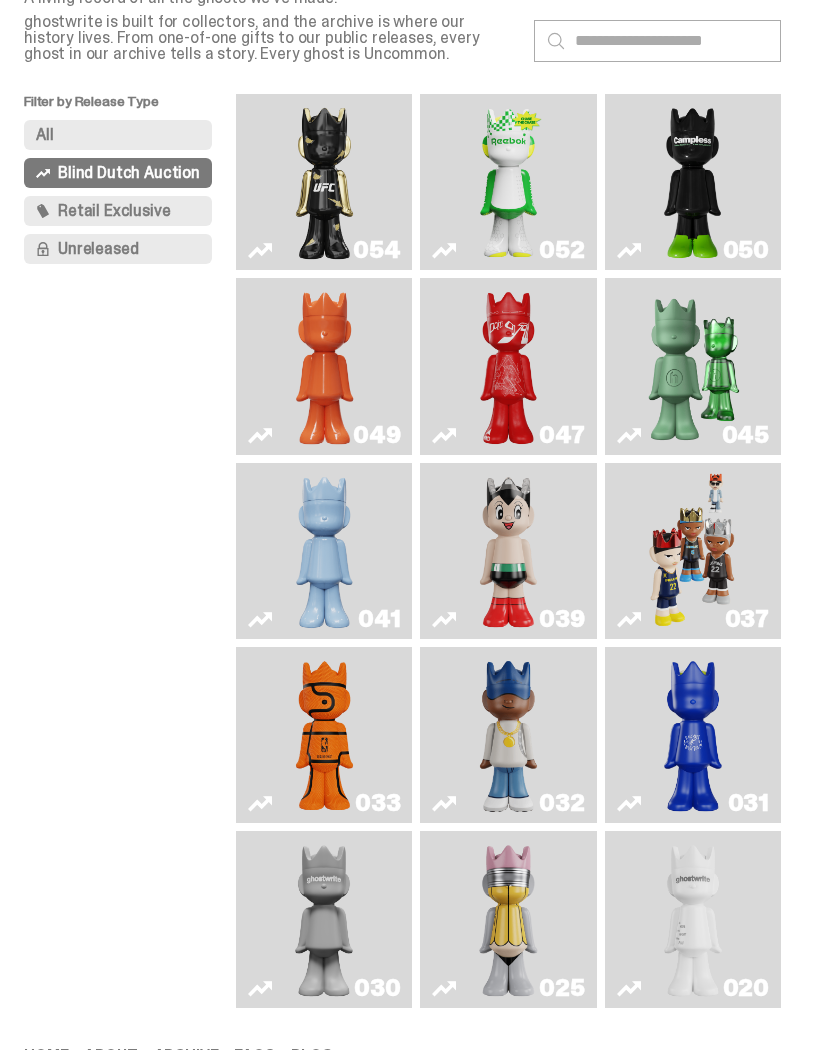 scroll, scrollTop: 0, scrollLeft: 0, axis: both 